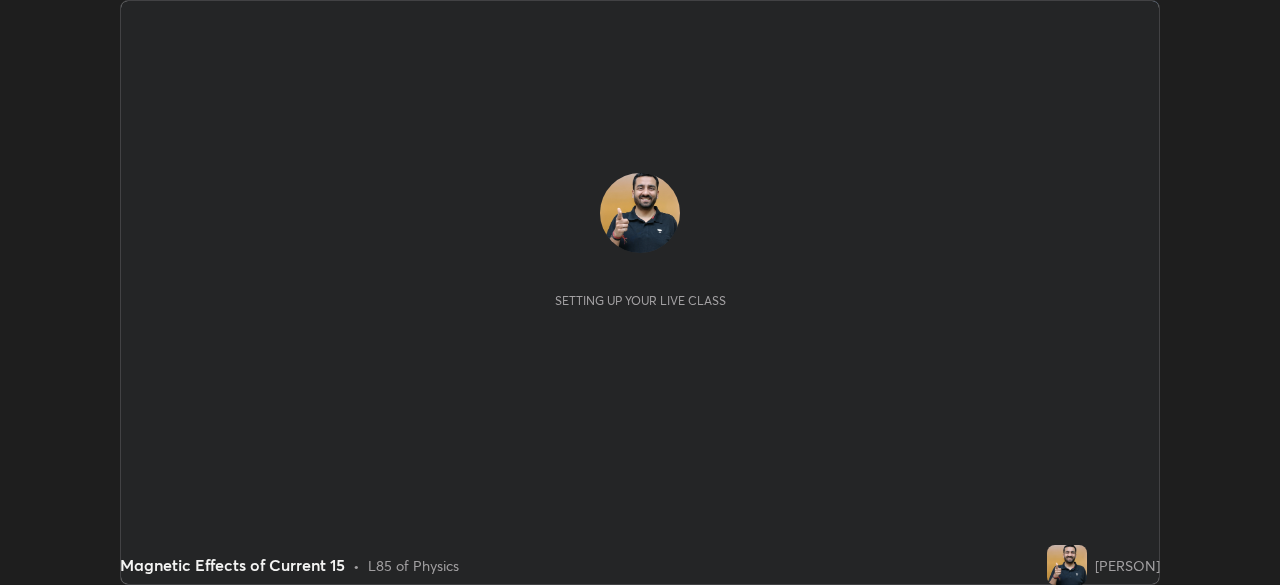 scroll, scrollTop: 0, scrollLeft: 0, axis: both 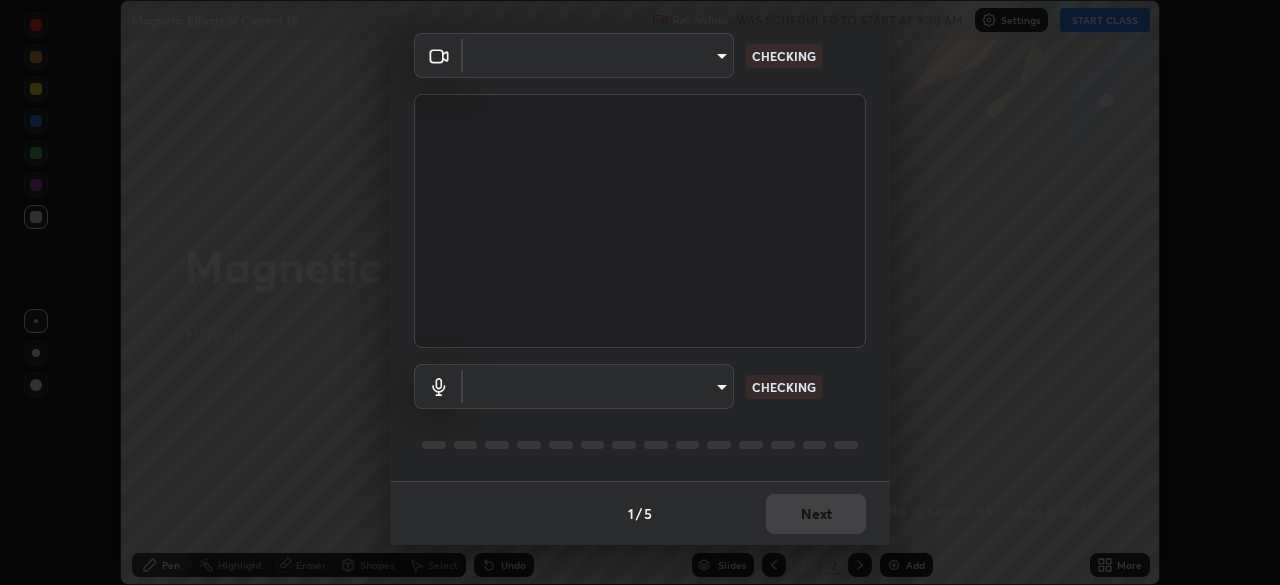 type on "b836b1746bc57e858dac7ff1eb7f6fa2ca3122fce8273d052bbc38d86990041a" 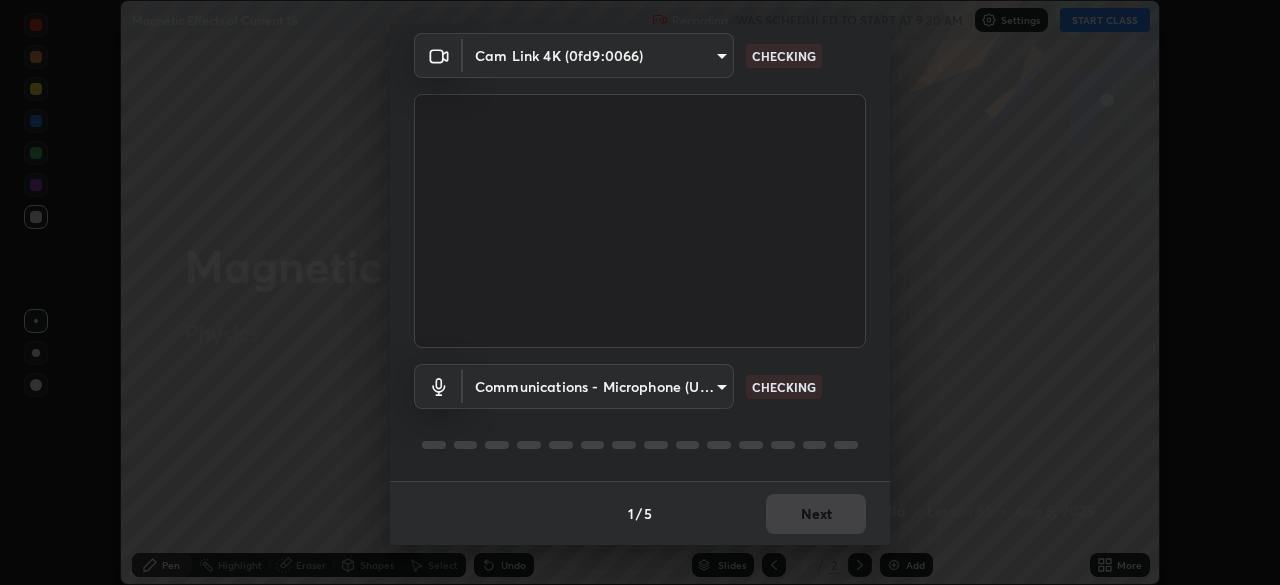 click on "Erase all Magnetic Effects of Current 15 Recording WAS SCHEDULED TO START AT  9:30 AM Settings START CLASS Setting up your live class Magnetic Effects of Current 15 • L85 of Physics [PERSON] Pen Highlight Eraser Shapes Select Undo Slides 2 / 2 Add More No doubts shared Encourage your learners to ask a doubt for better clarity Report an issue Reason for reporting Buffering Chat not working Audio - Video sync issue Educator video quality low ​ Attach an image Report Media settings Cam Link 4K (0fd9:0066) [HASH] CHECKING Communications - Microphone (USB PnP Sound Device) communications CHECKING 1 / 5 Next" at bounding box center (640, 292) 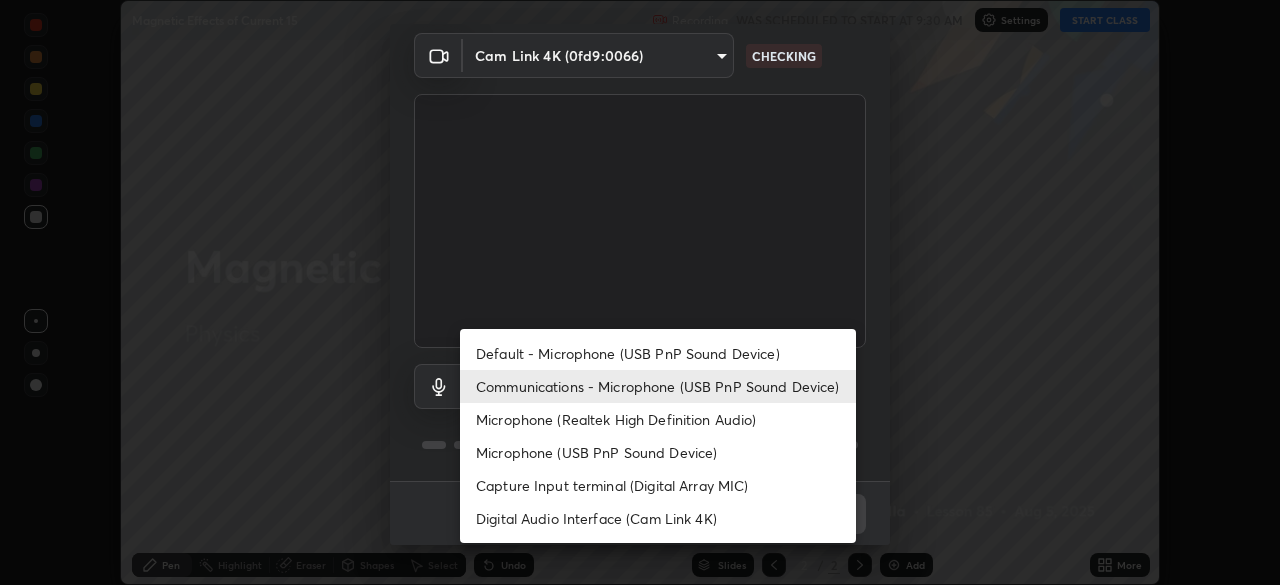 click on "Default - Microphone (USB PnP Sound Device)" at bounding box center [658, 353] 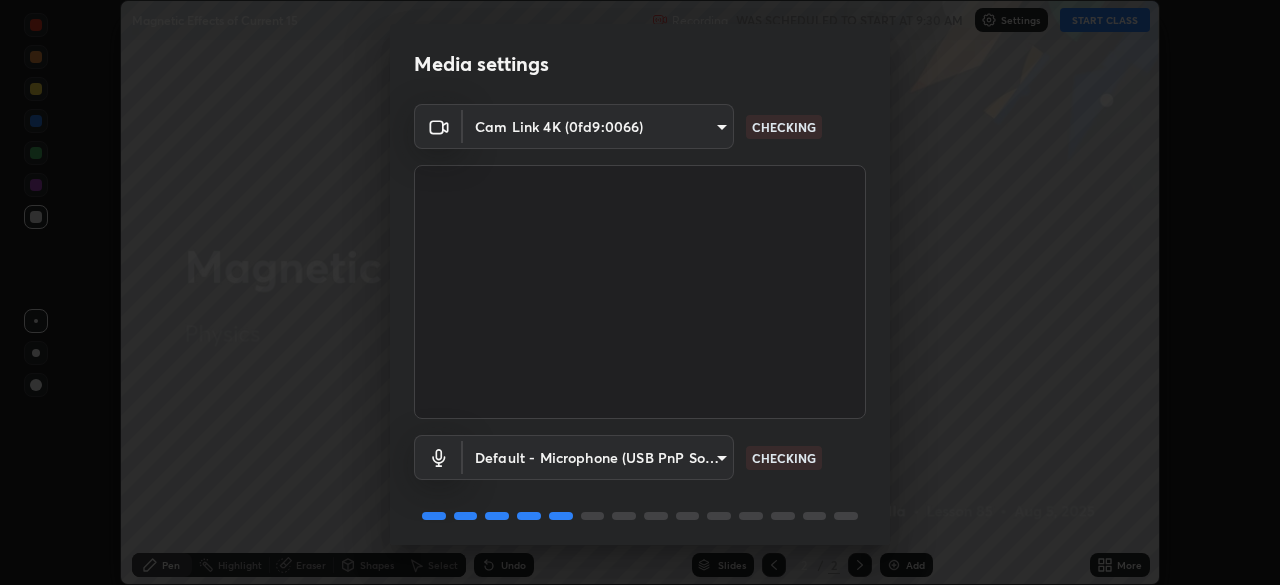 scroll, scrollTop: 71, scrollLeft: 0, axis: vertical 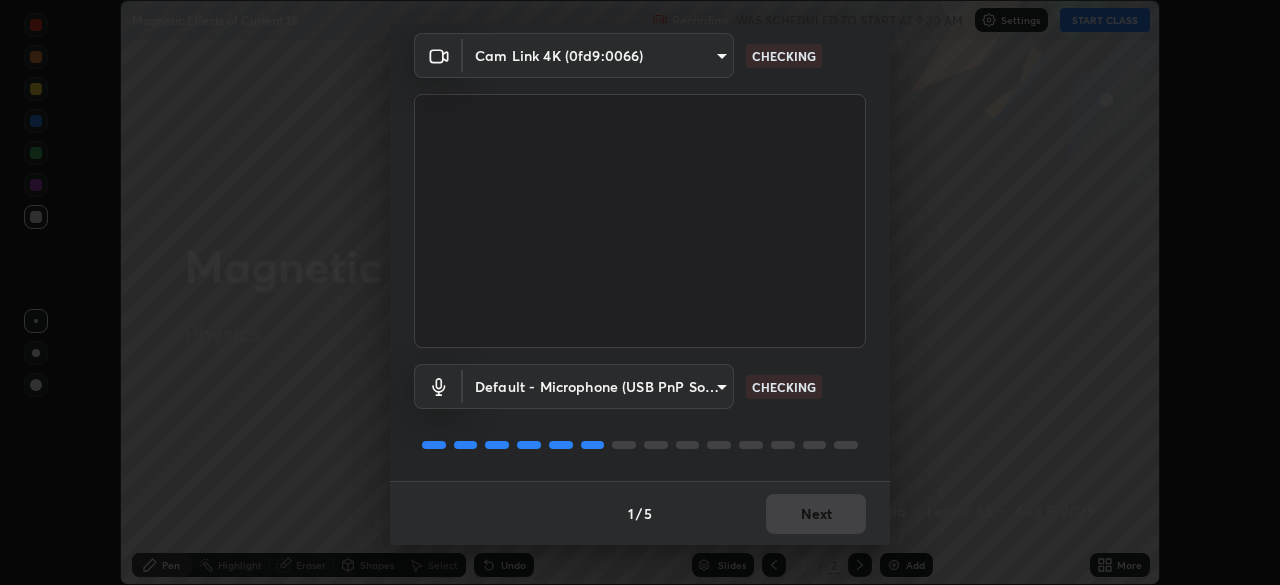 click on "Erase all Magnetic Effects of Current 15 Recording WAS SCHEDULED TO START AT  9:30 AM Settings START CLASS Setting up your live class Magnetic Effects of Current 15 • L85 of Physics [PERSON] Pen Highlight Eraser Shapes Select Undo Slides 2 / 2 Add More No doubts shared Encourage your learners to ask a doubt for better clarity Report an issue Reason for reporting Buffering Chat not working Audio - Video sync issue Educator video quality low ​ Attach an image Report Media settings Cam Link 4K (0fd9:0066) [HASH] CHECKING Default - Microphone (USB PnP Sound Device) default CHECKING 1 / 5 Next" at bounding box center [640, 292] 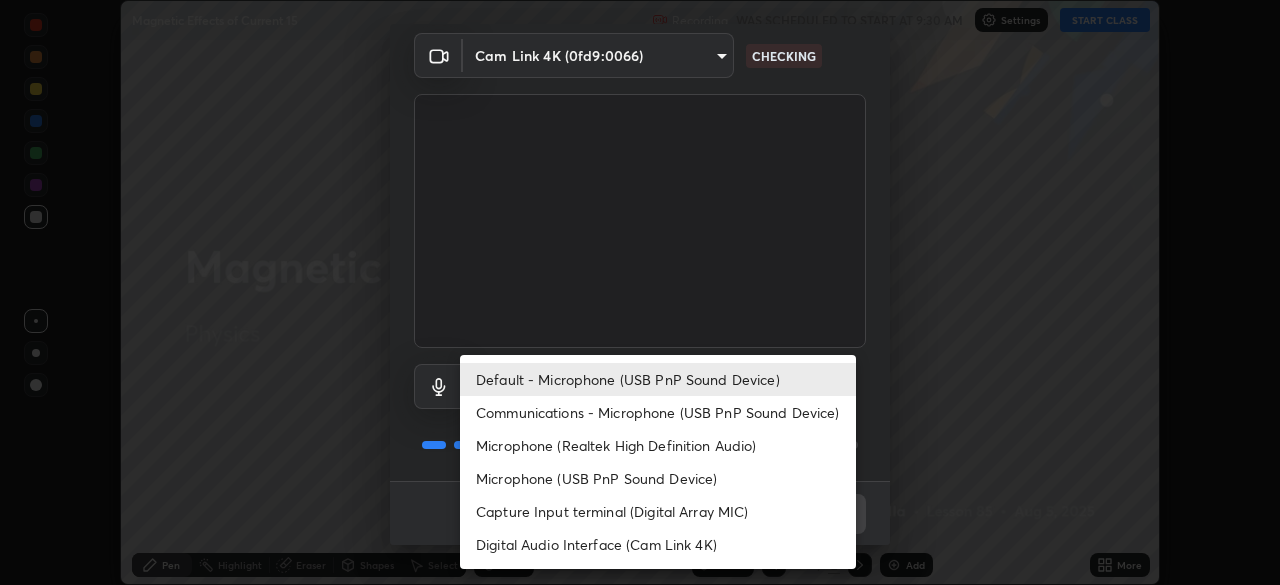 click on "Communications - Microphone (USB PnP Sound Device)" at bounding box center (658, 412) 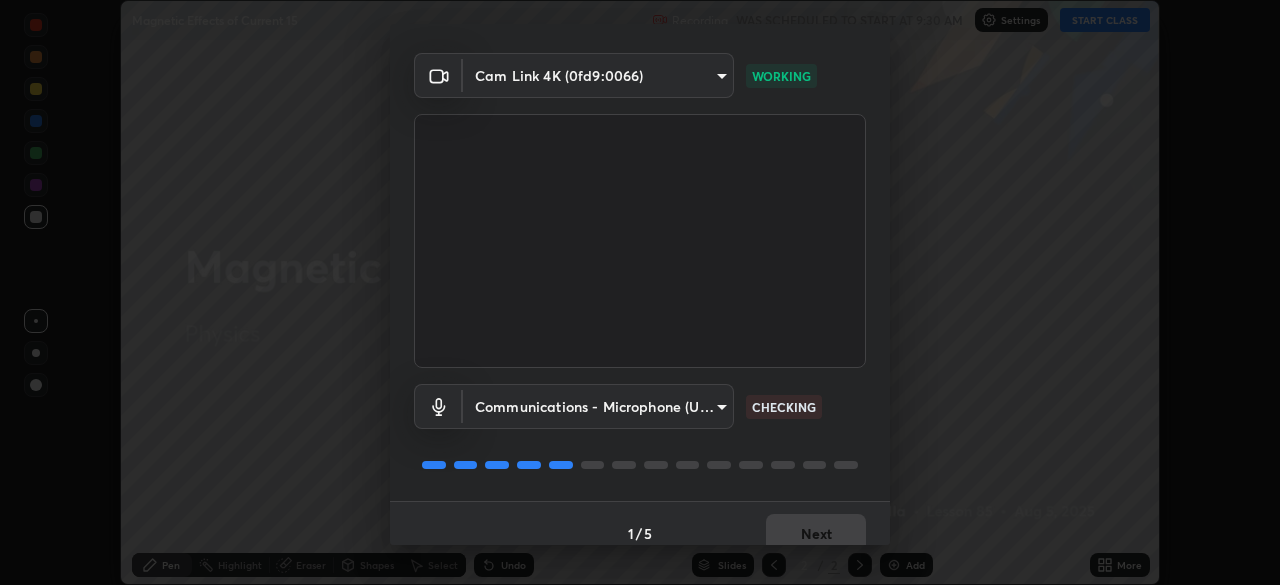 scroll, scrollTop: 71, scrollLeft: 0, axis: vertical 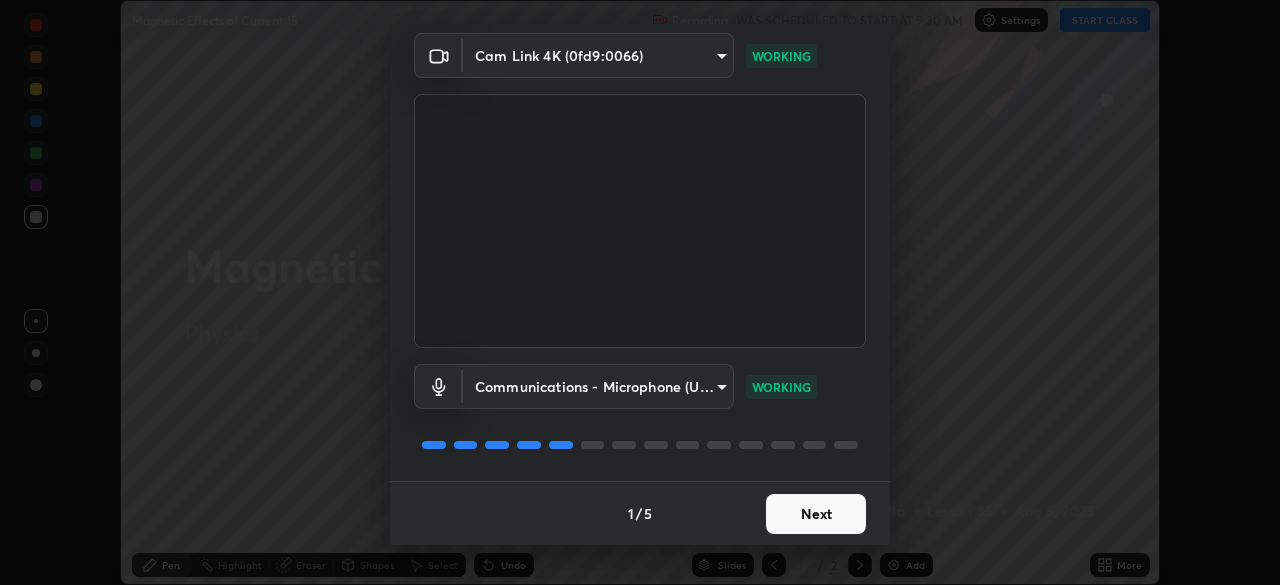 click on "Next" at bounding box center [816, 514] 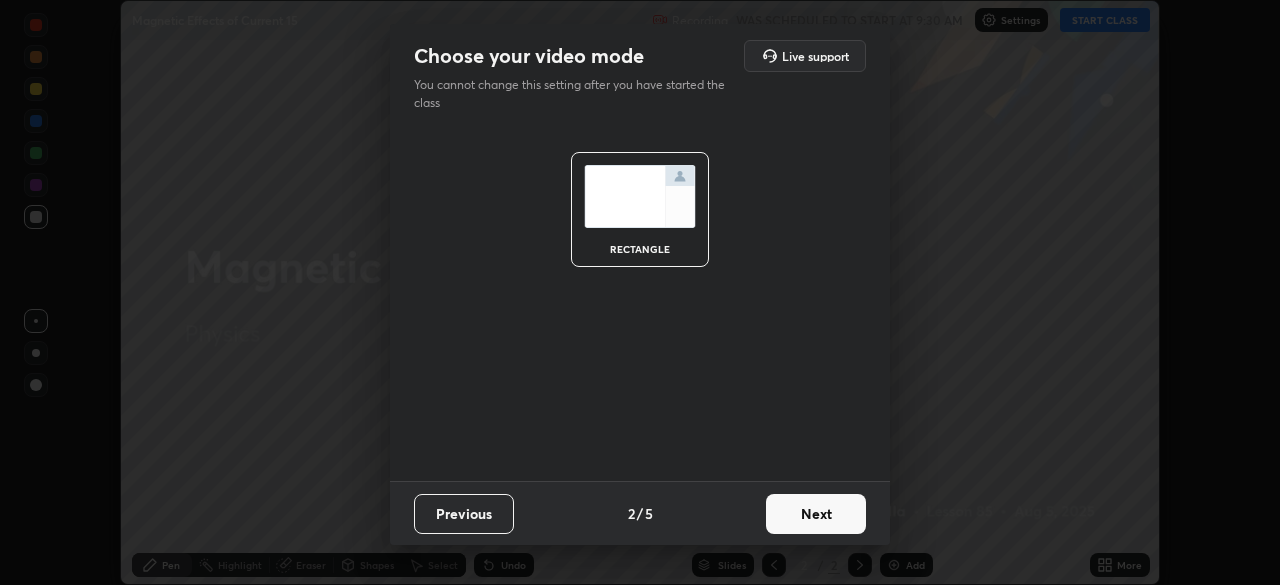 scroll, scrollTop: 0, scrollLeft: 0, axis: both 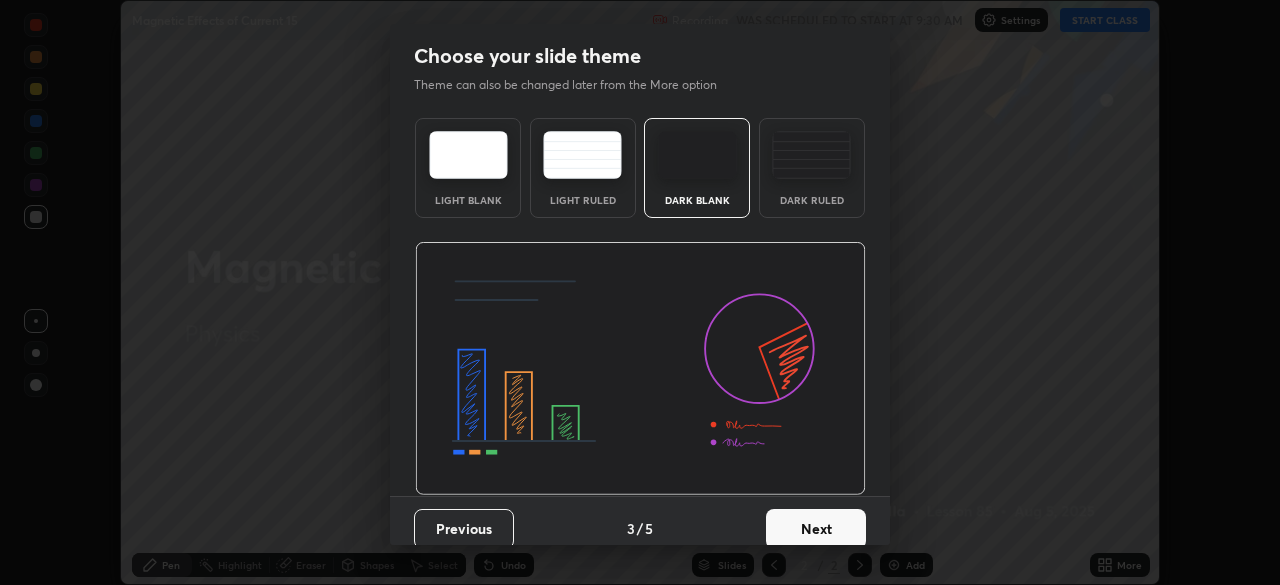 click on "Next" at bounding box center [816, 529] 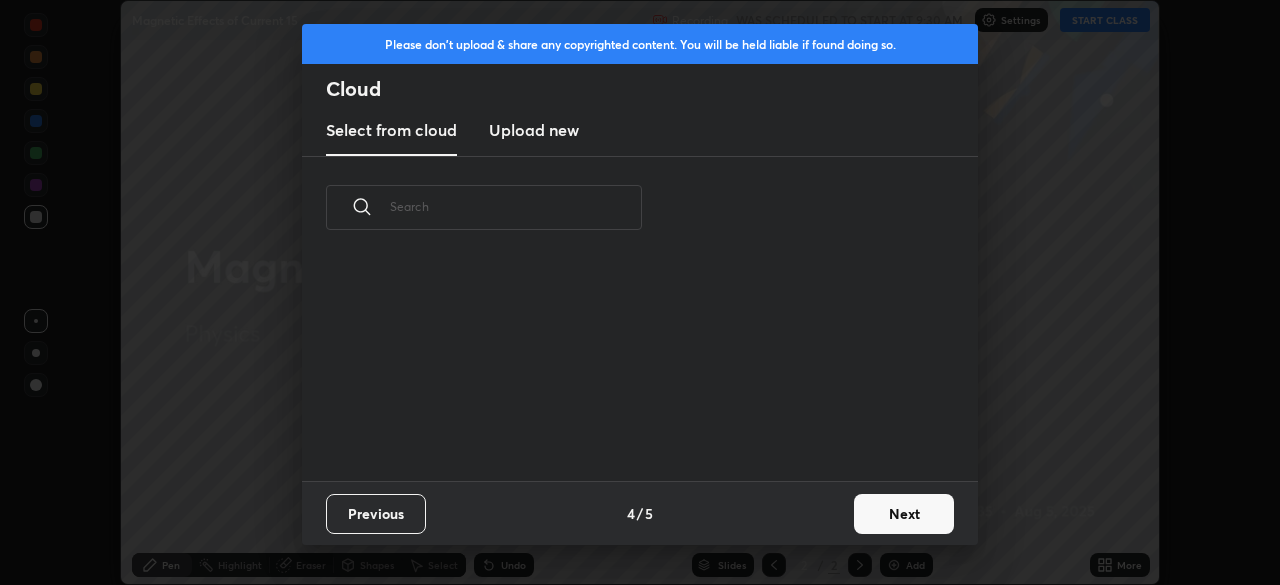 click on "Next" at bounding box center (904, 514) 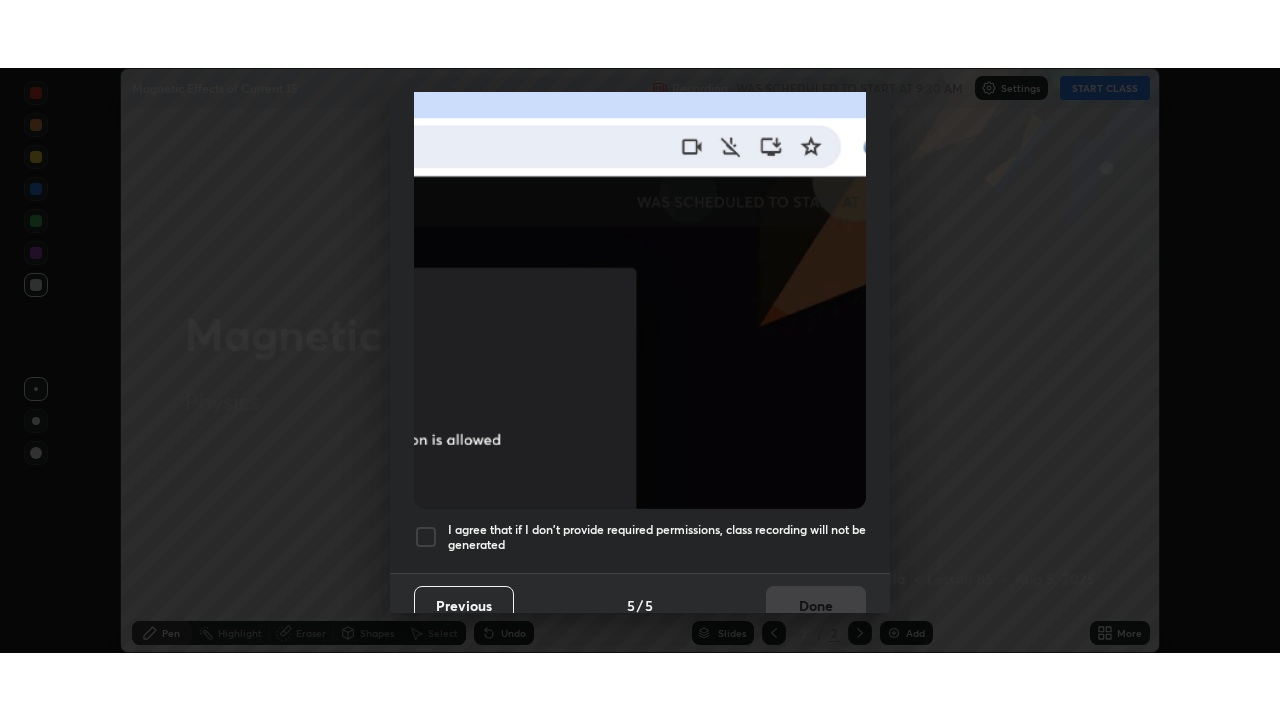 scroll, scrollTop: 479, scrollLeft: 0, axis: vertical 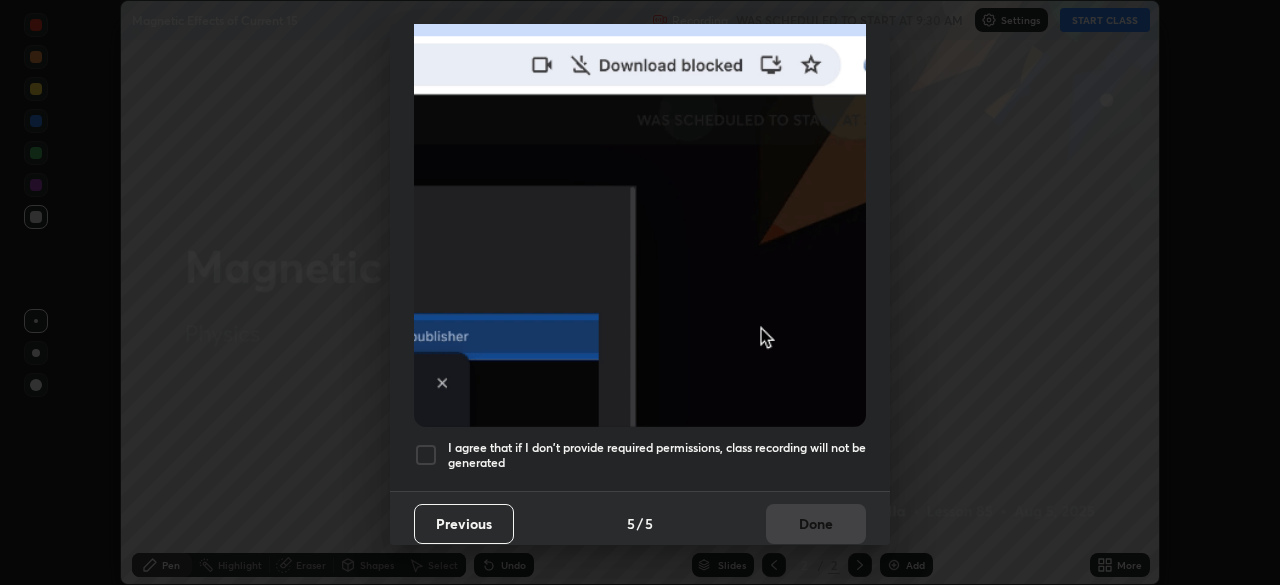 click on "I agree that if I don't provide required permissions, class recording will not be generated" at bounding box center (657, 455) 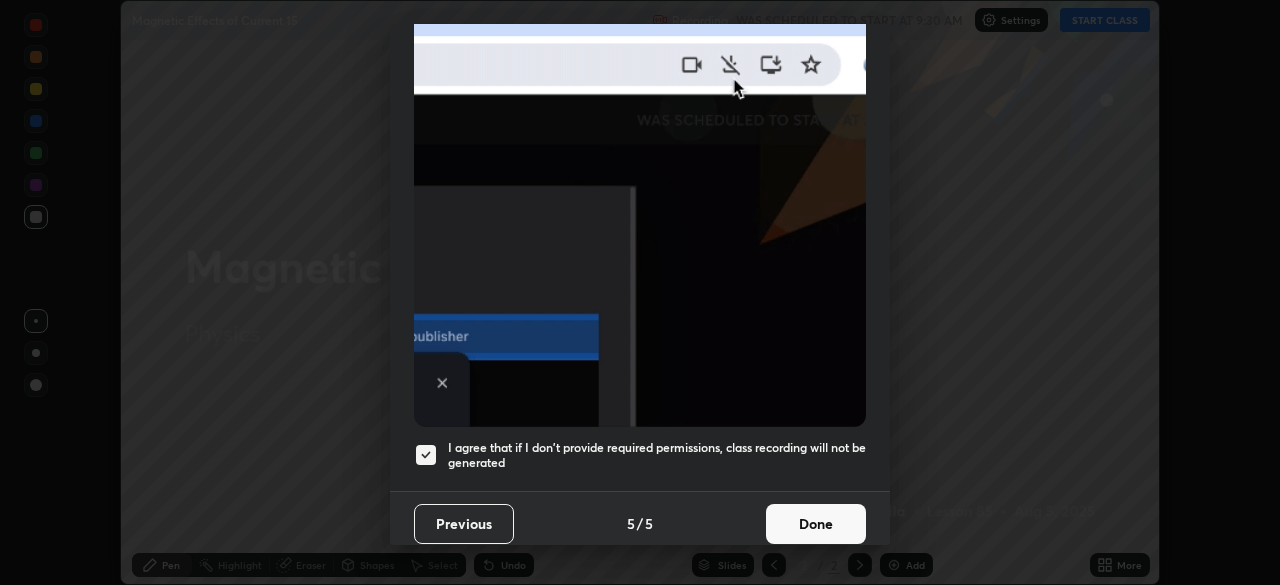 click on "Done" at bounding box center [816, 524] 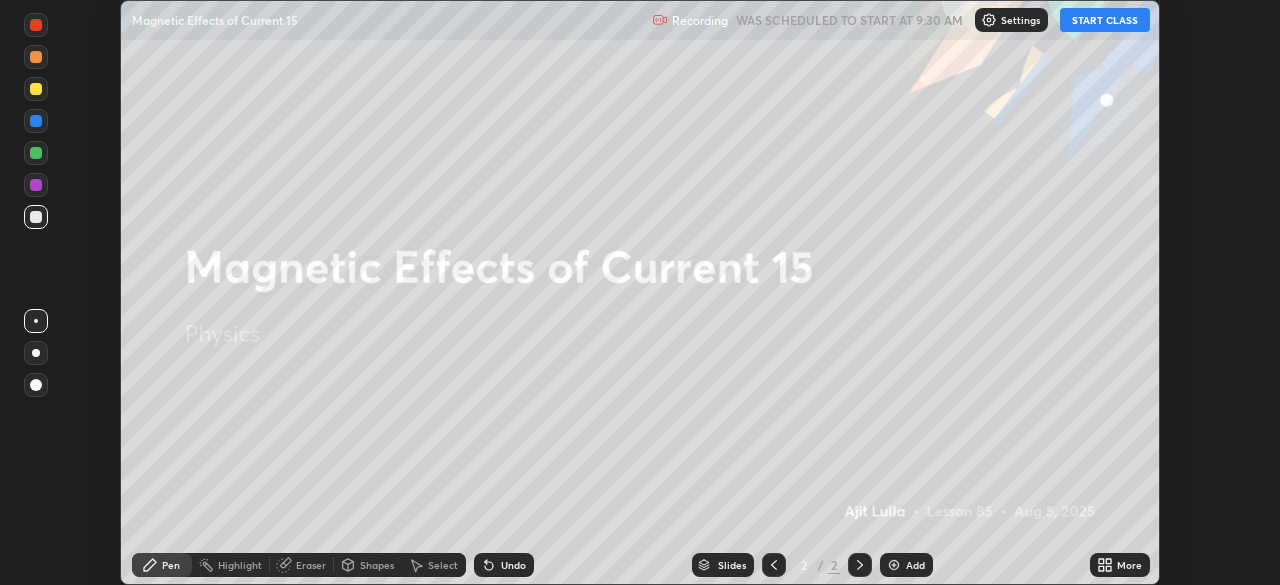 click on "START CLASS" at bounding box center [1105, 20] 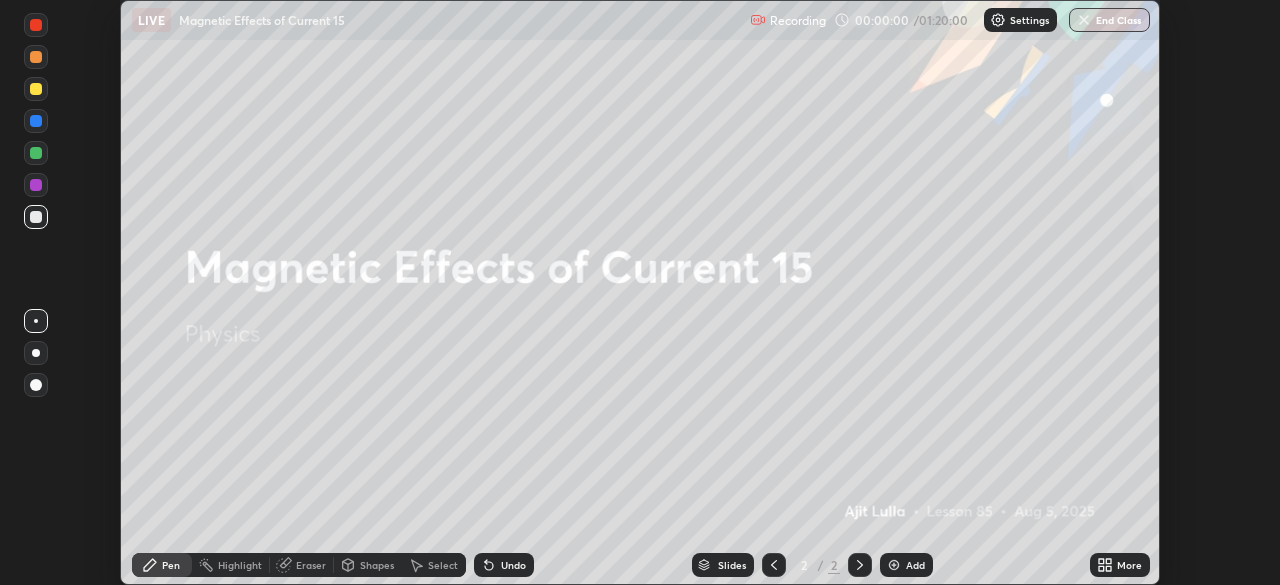 click 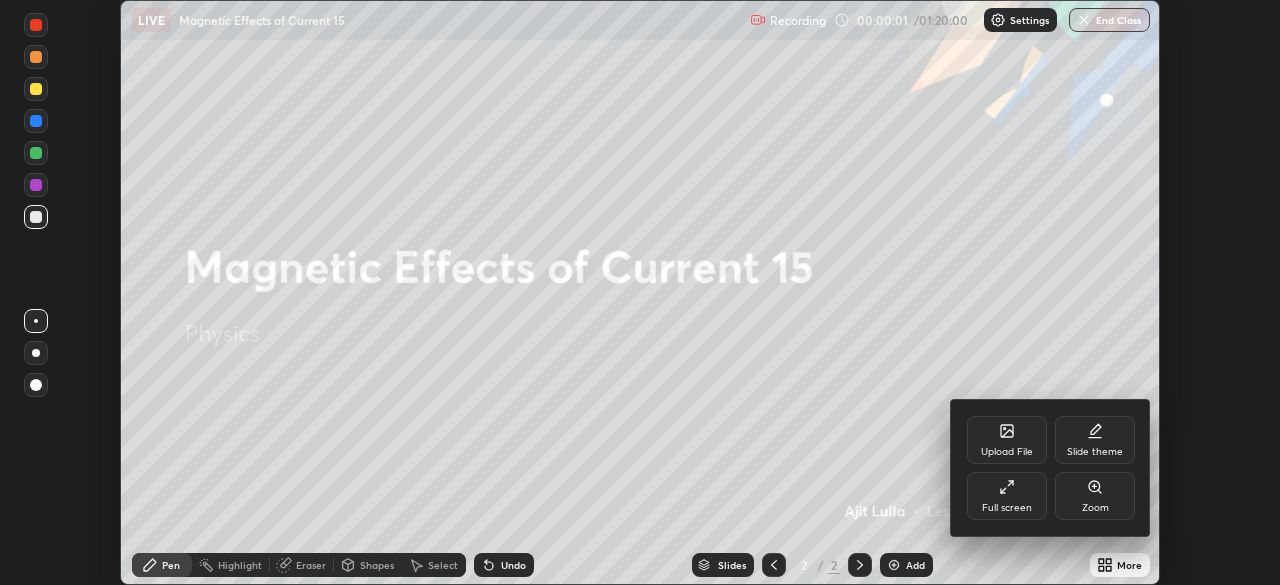 click on "Full screen" at bounding box center [1007, 496] 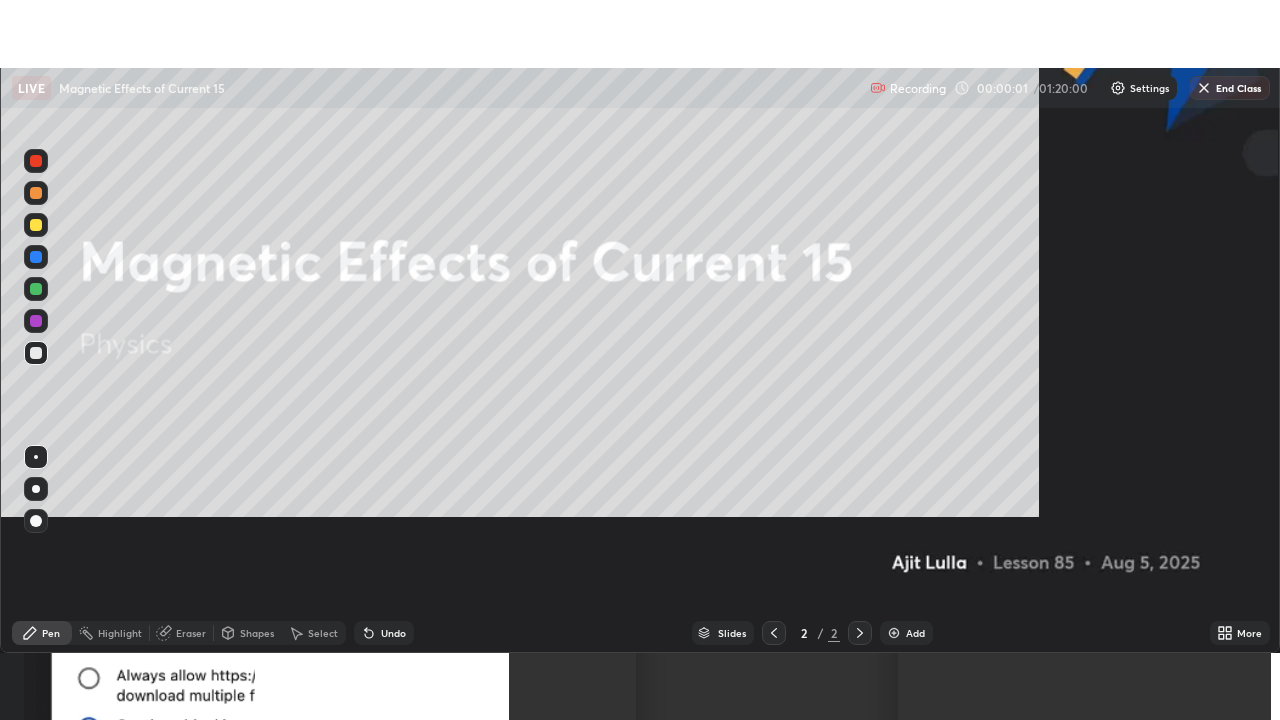 scroll, scrollTop: 99280, scrollLeft: 98720, axis: both 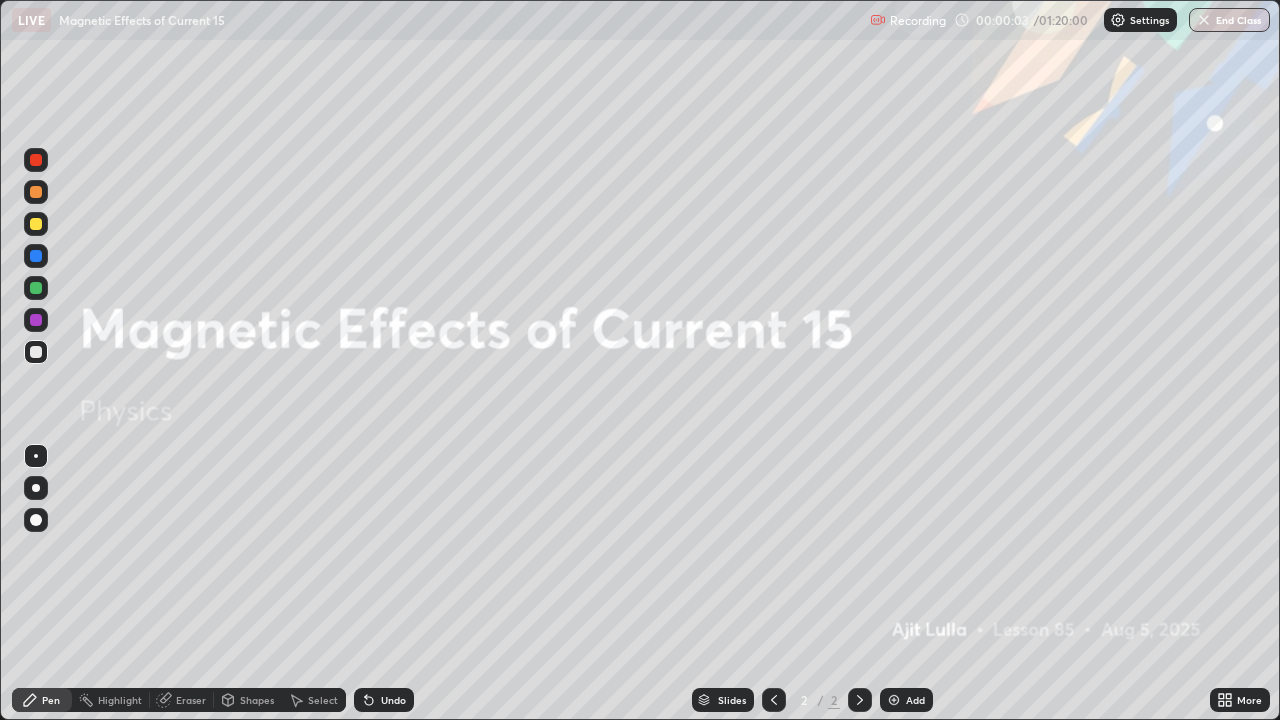 click on "Add" at bounding box center (906, 700) 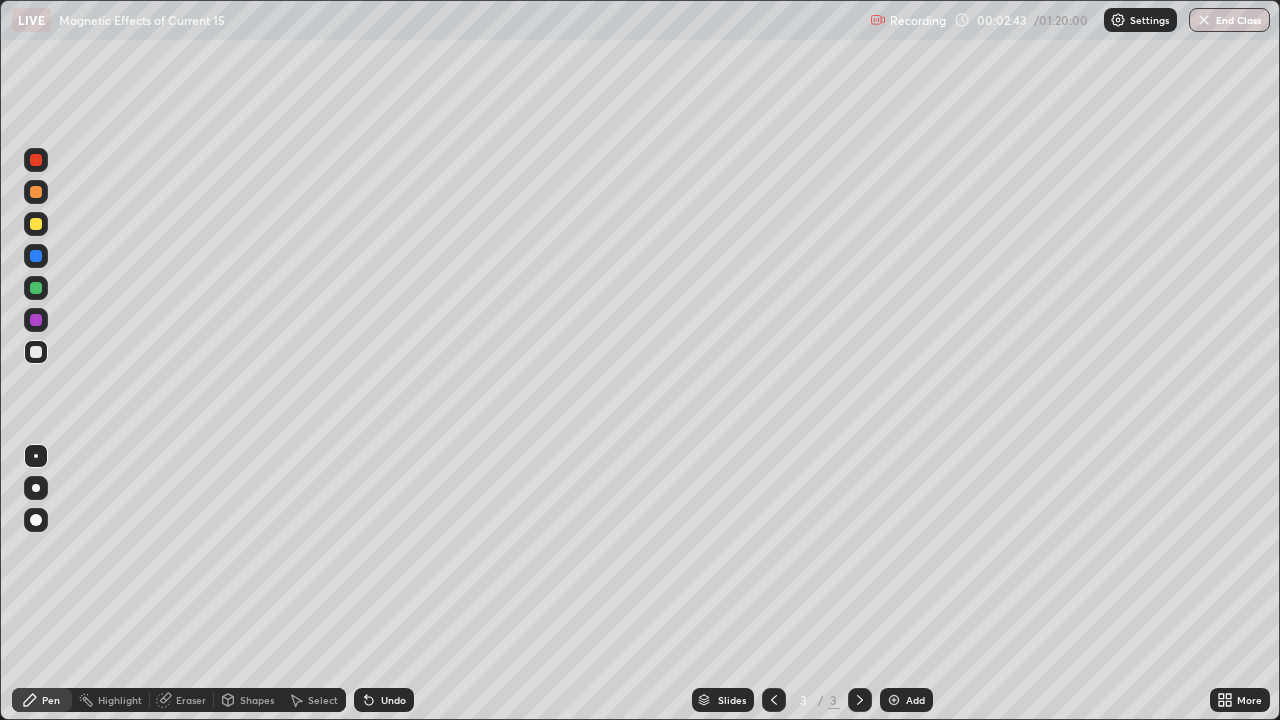 click at bounding box center [36, 224] 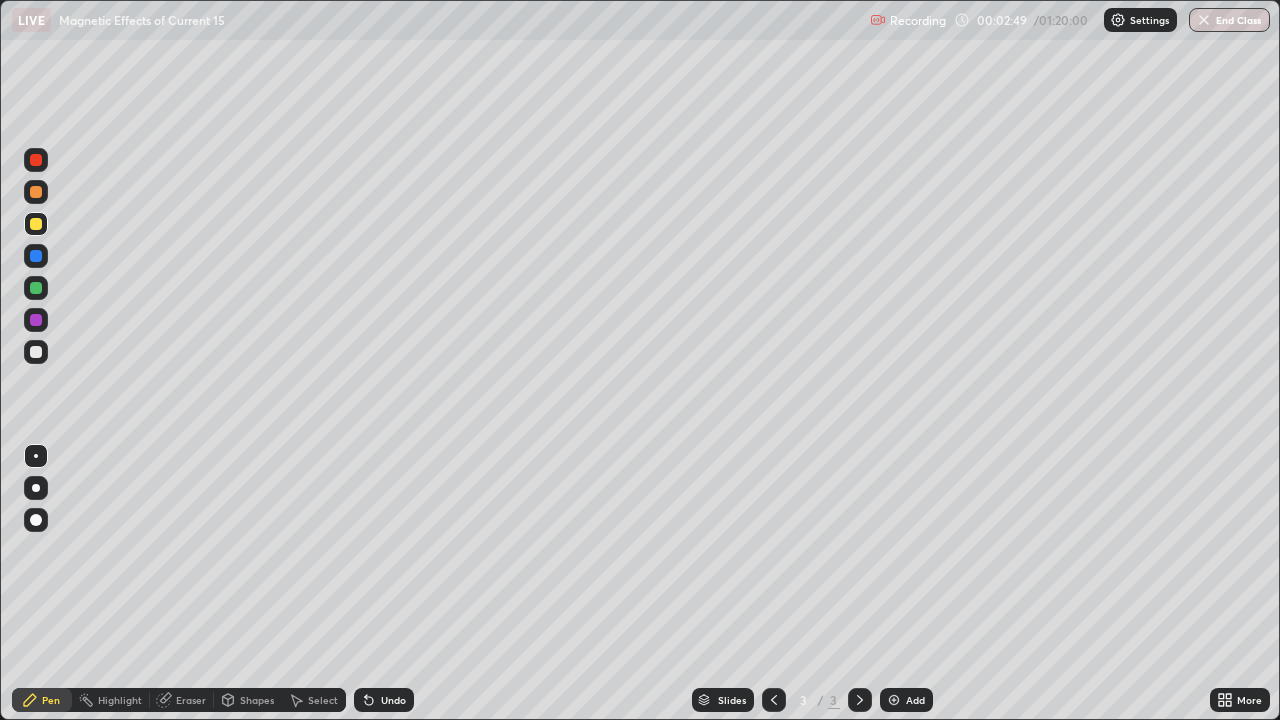 click at bounding box center [36, 352] 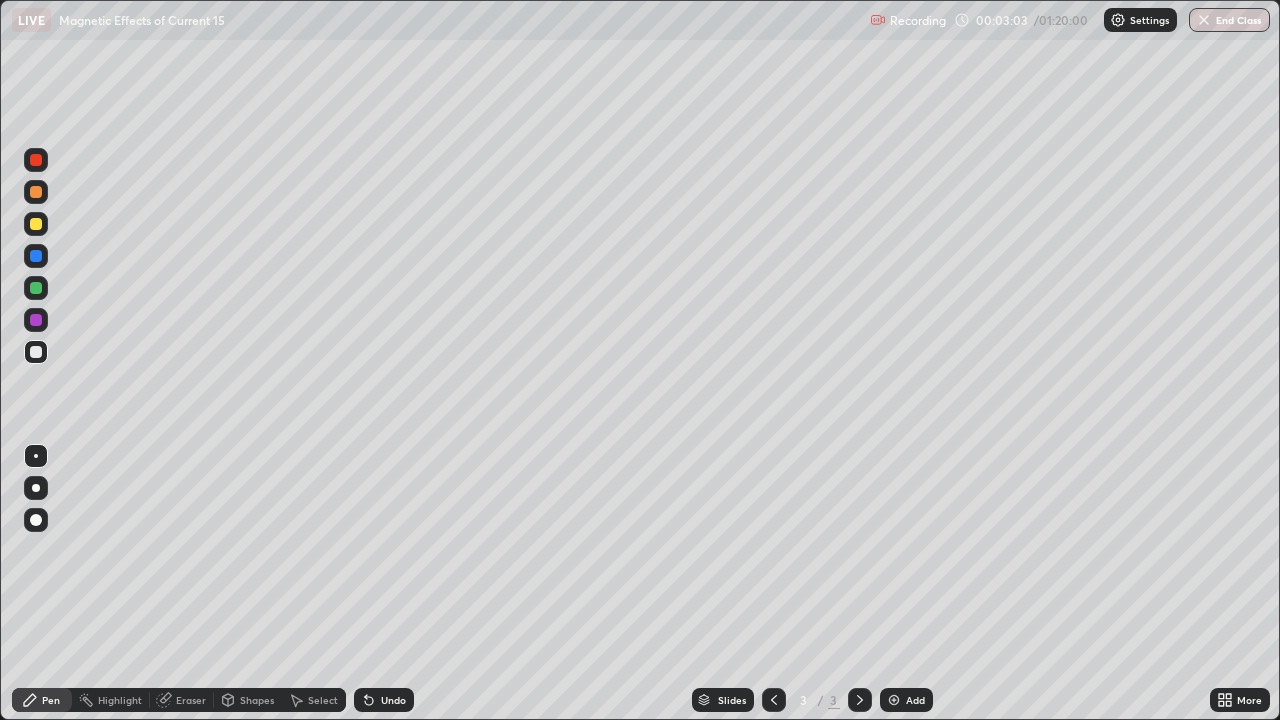 click at bounding box center [36, 288] 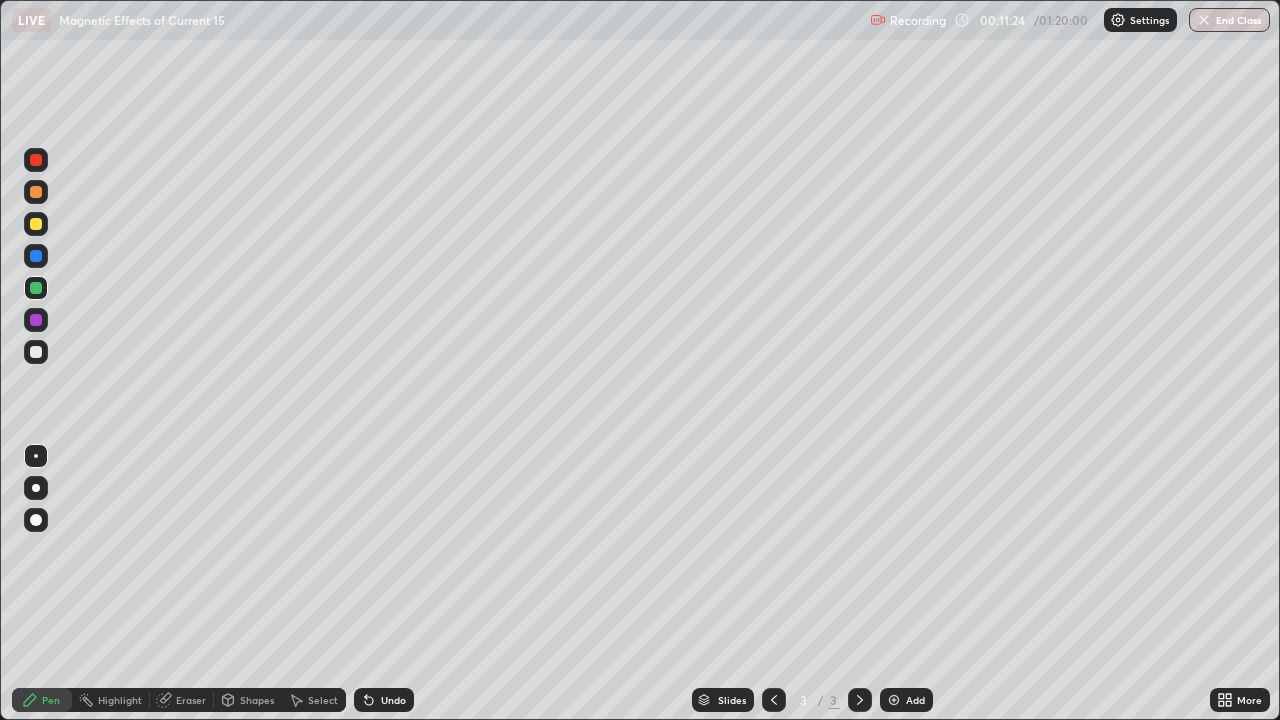 click at bounding box center [894, 700] 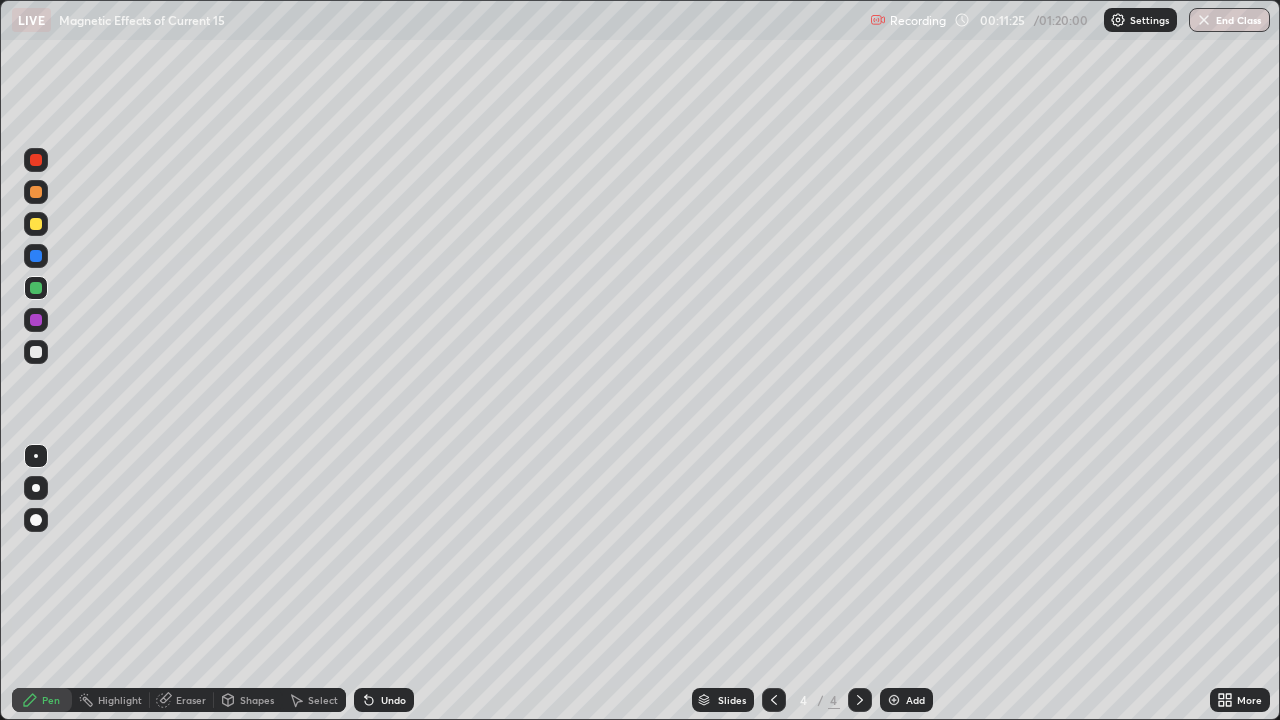 click at bounding box center [36, 352] 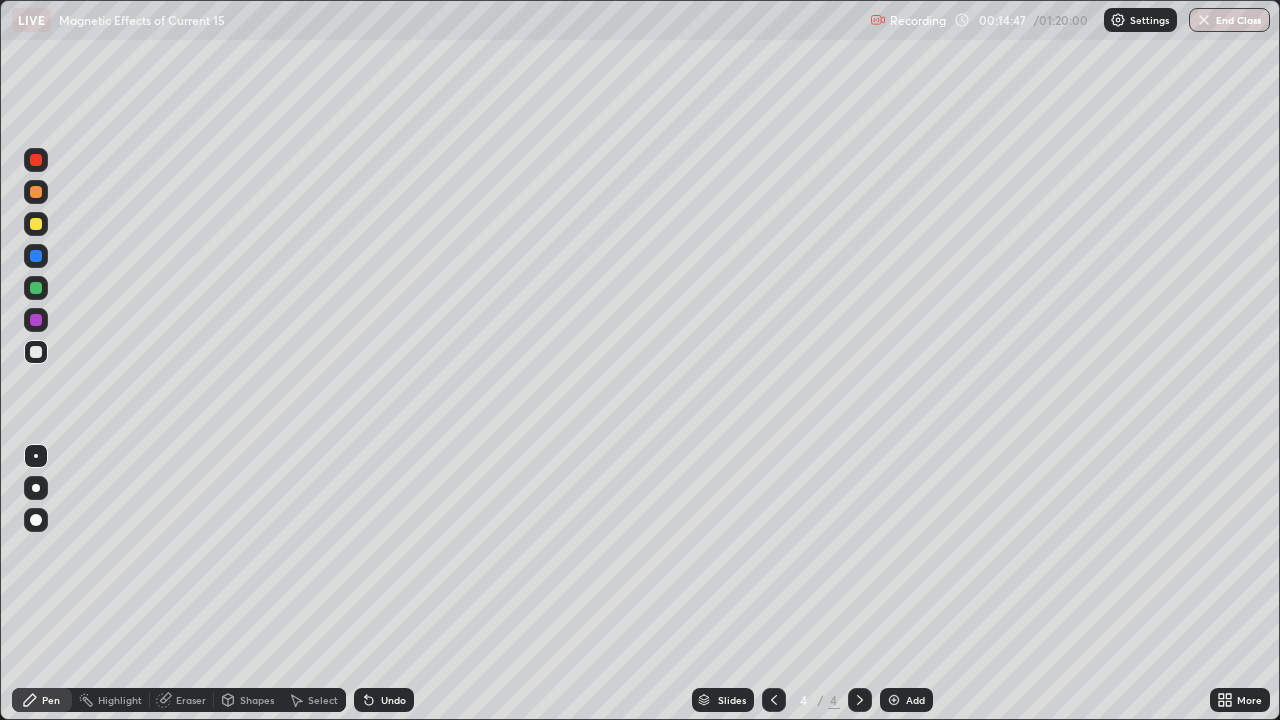 click at bounding box center [36, 288] 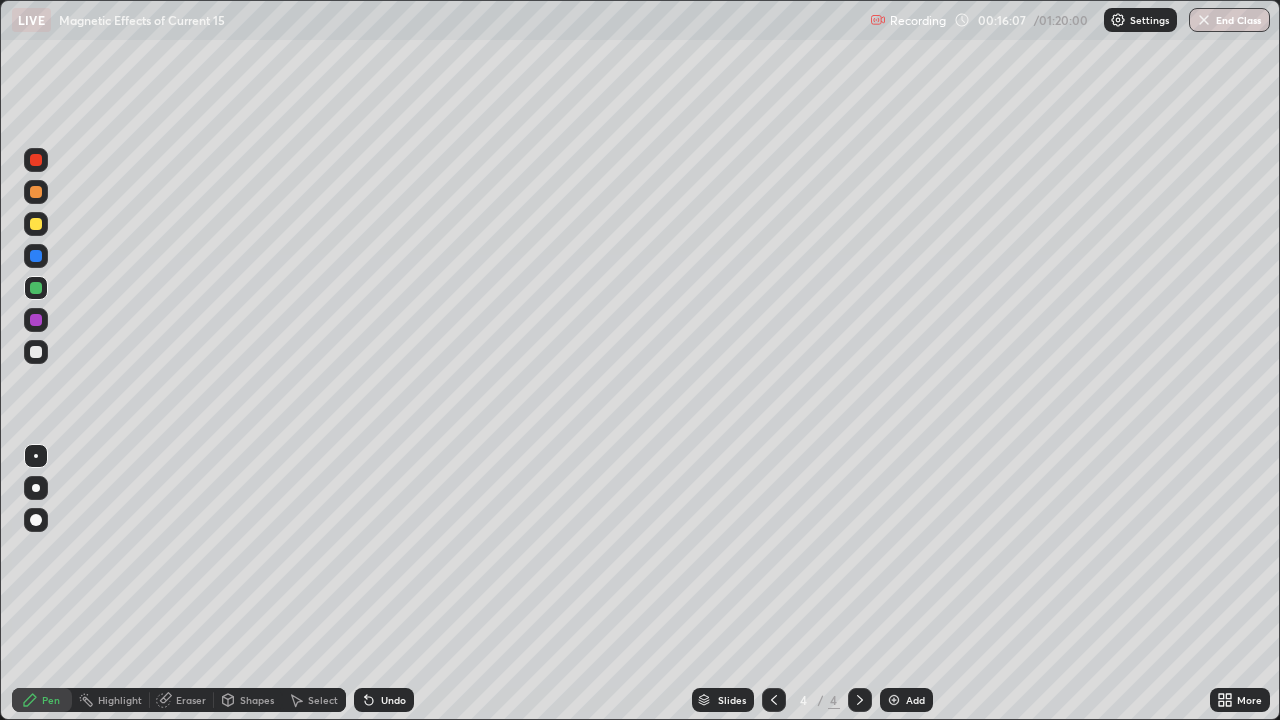 click at bounding box center (36, 352) 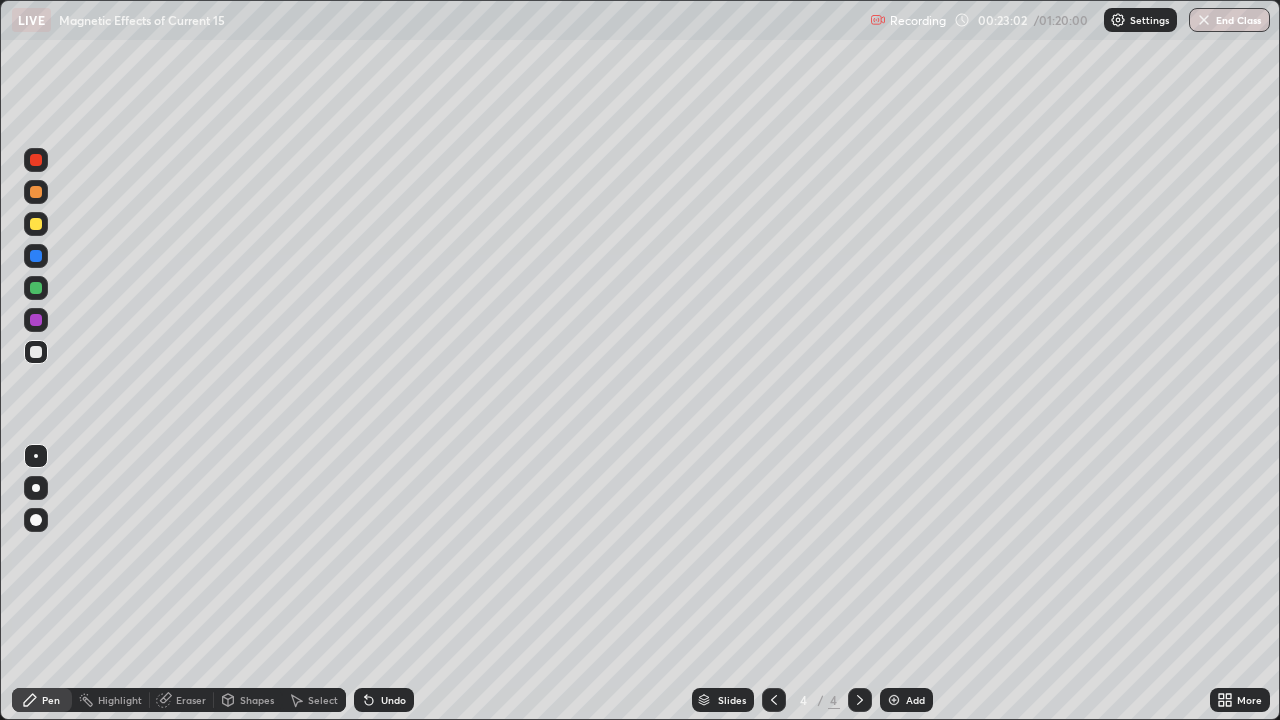 click on "Add" at bounding box center [915, 700] 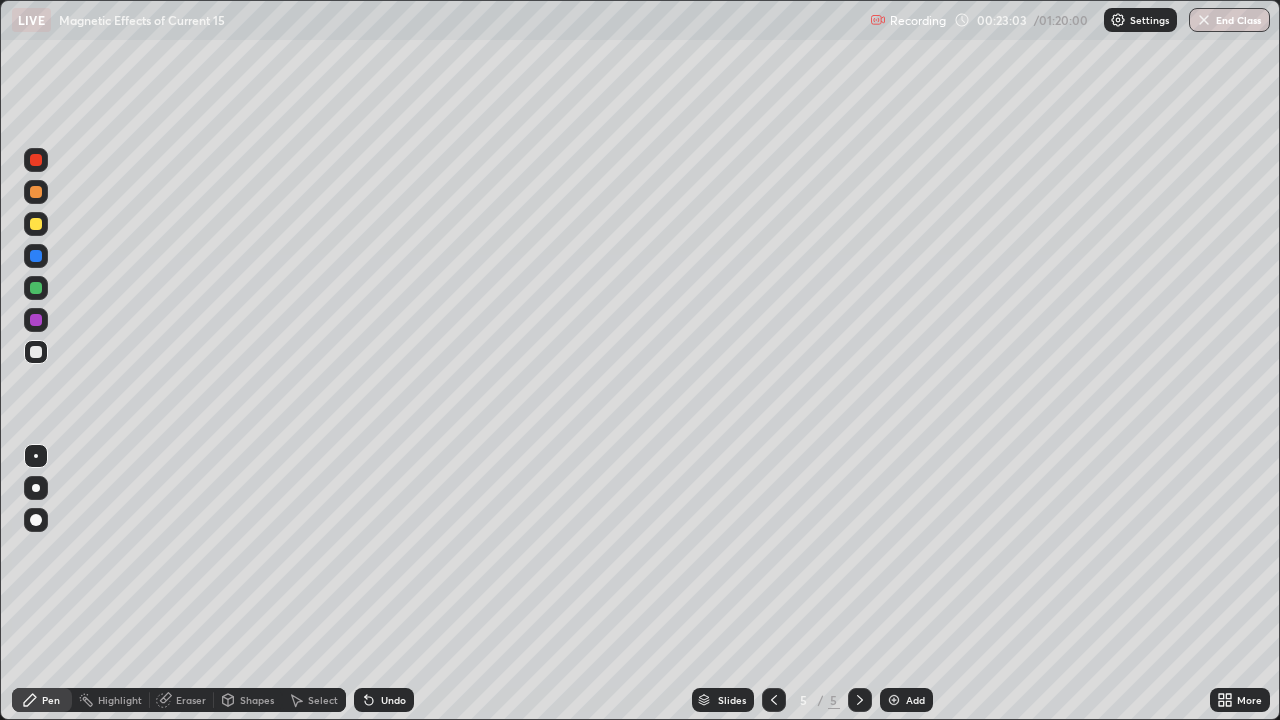 click at bounding box center (36, 224) 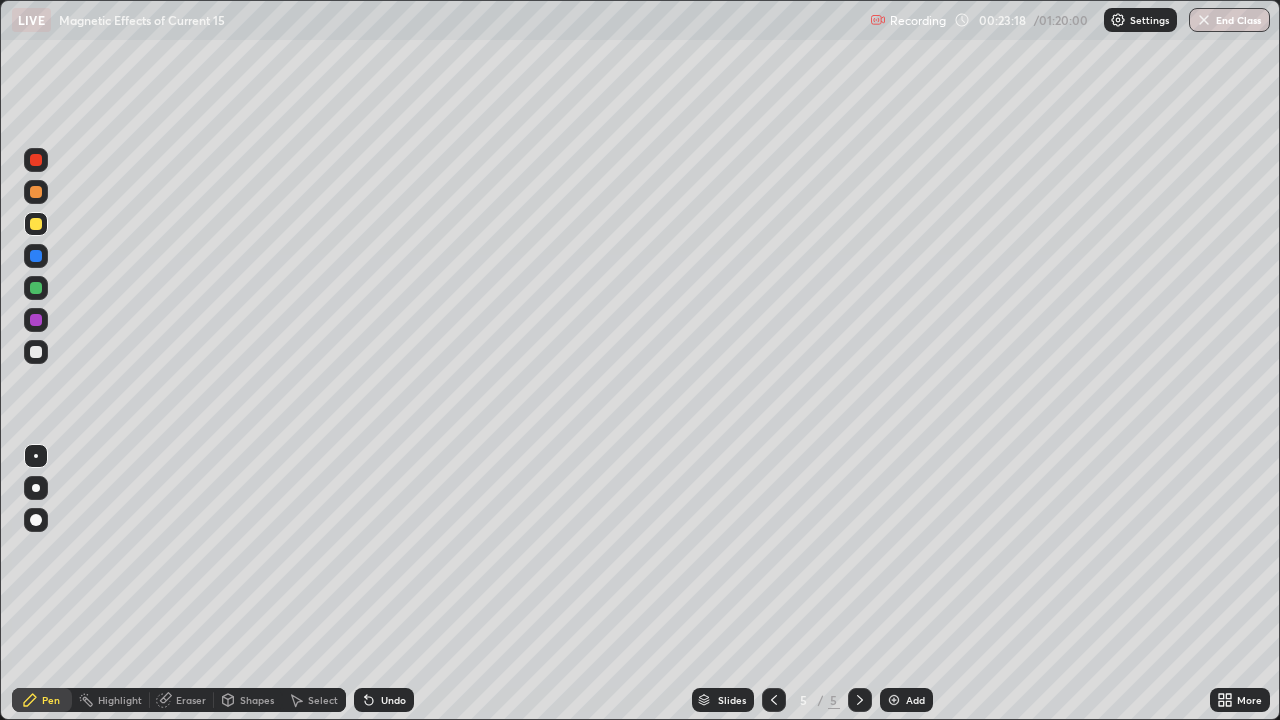 click at bounding box center [36, 352] 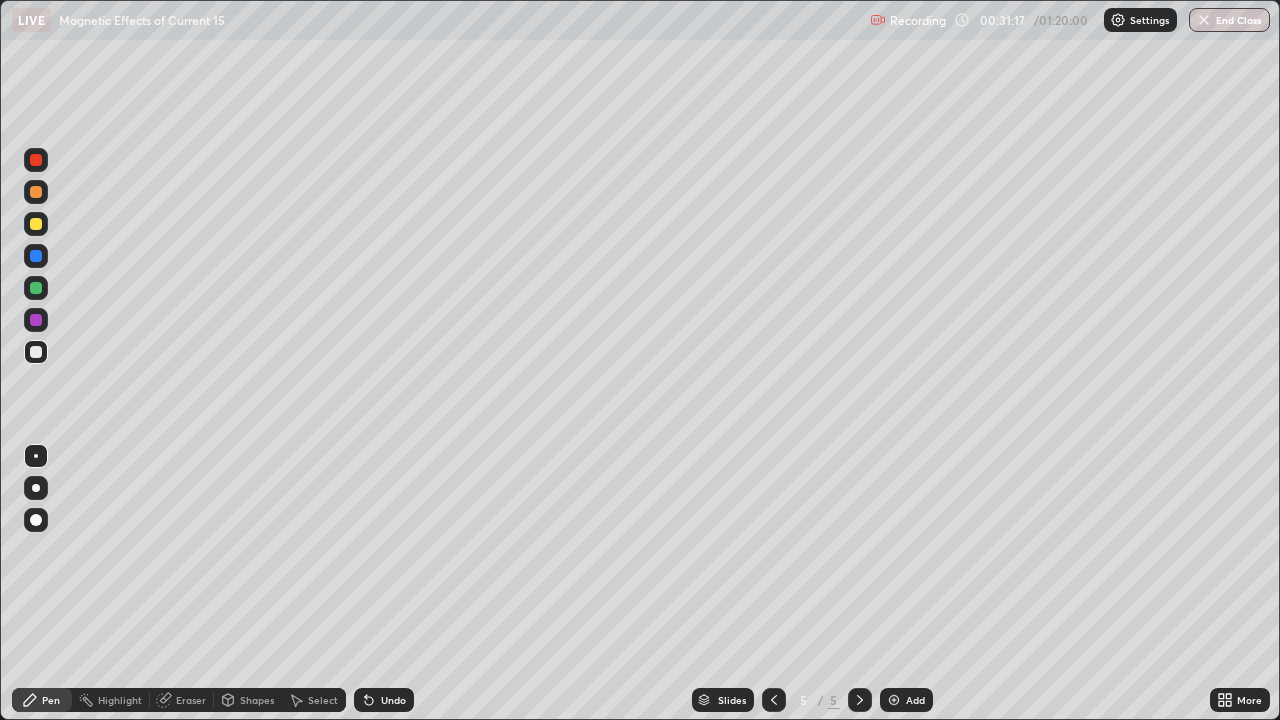 click on "Add" at bounding box center [915, 700] 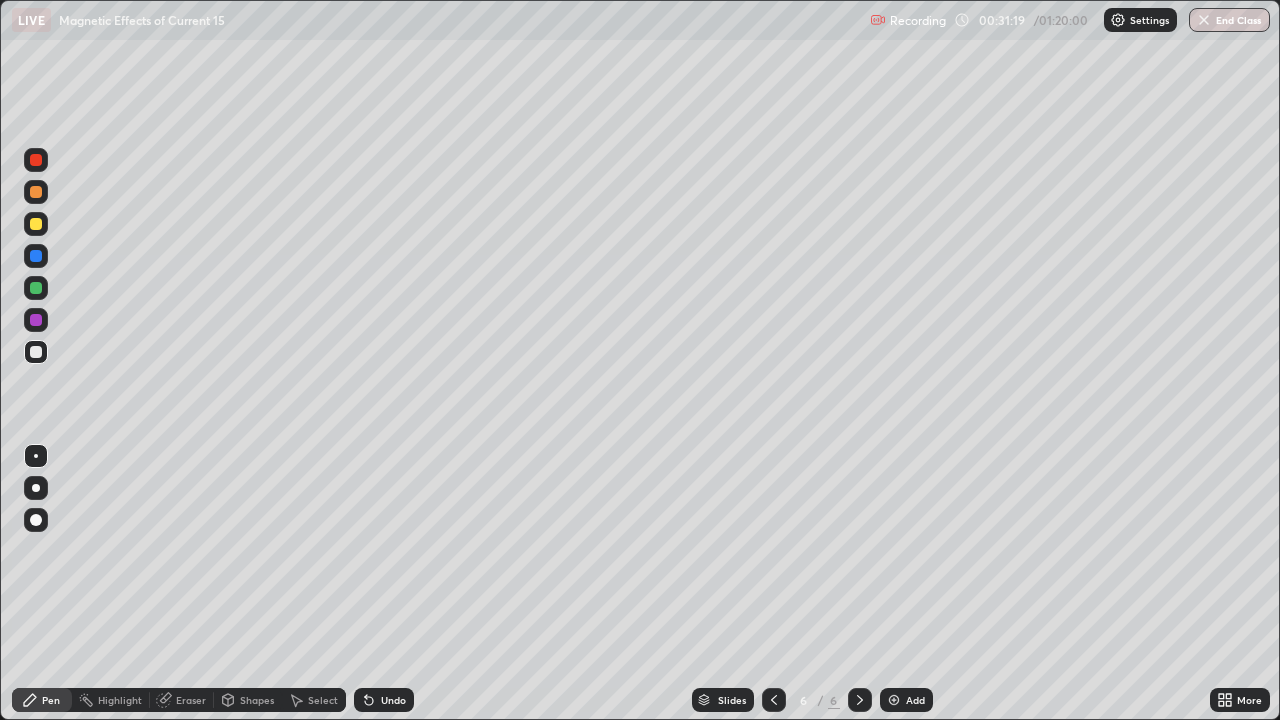 click at bounding box center [36, 224] 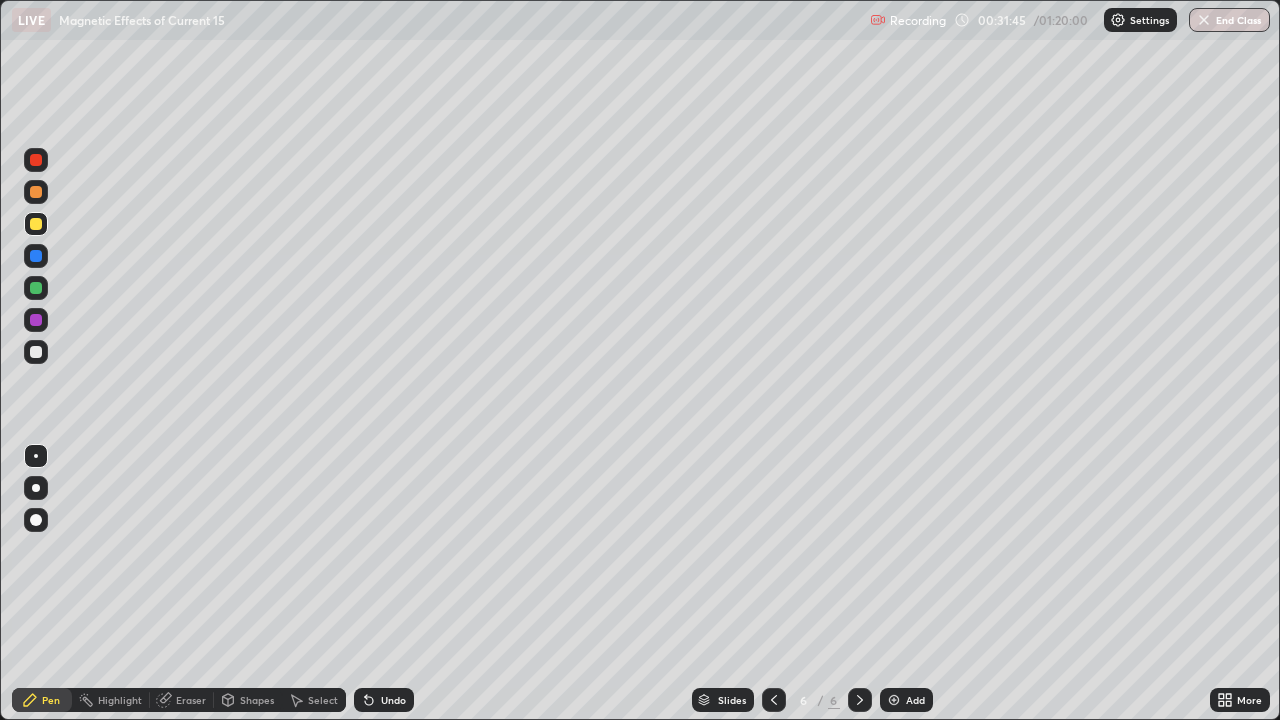 click at bounding box center [36, 352] 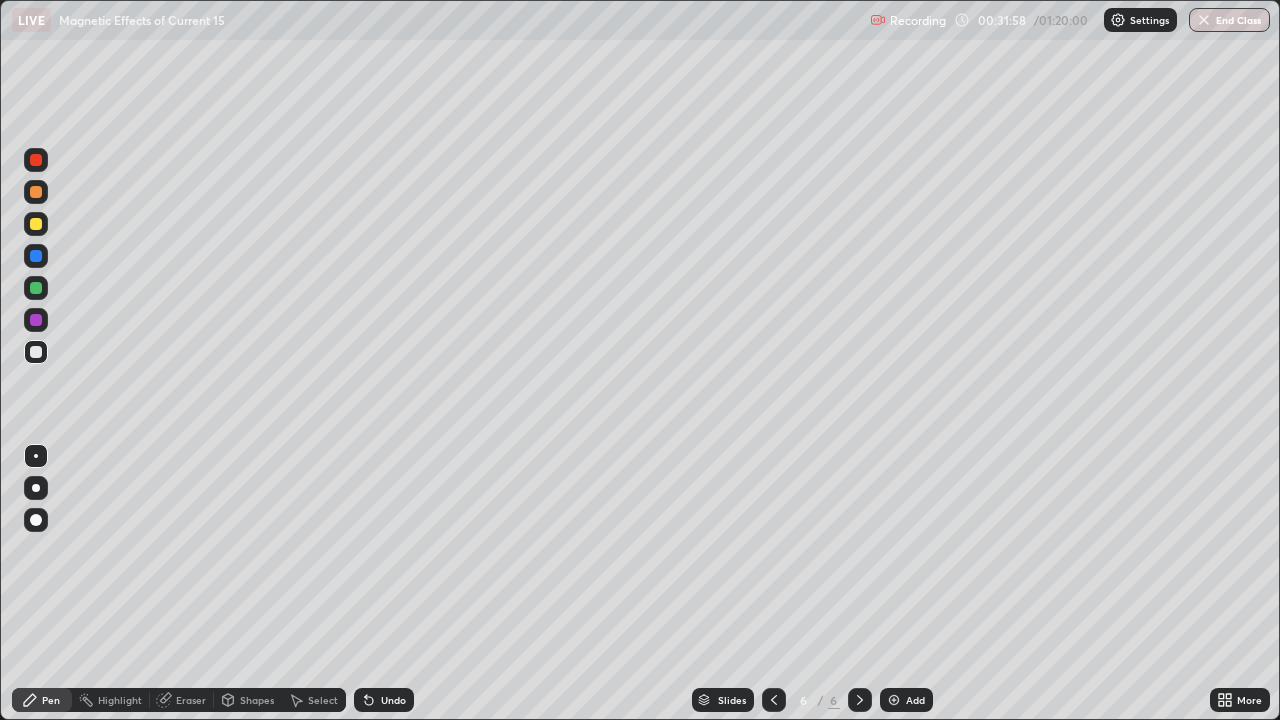 click at bounding box center [36, 224] 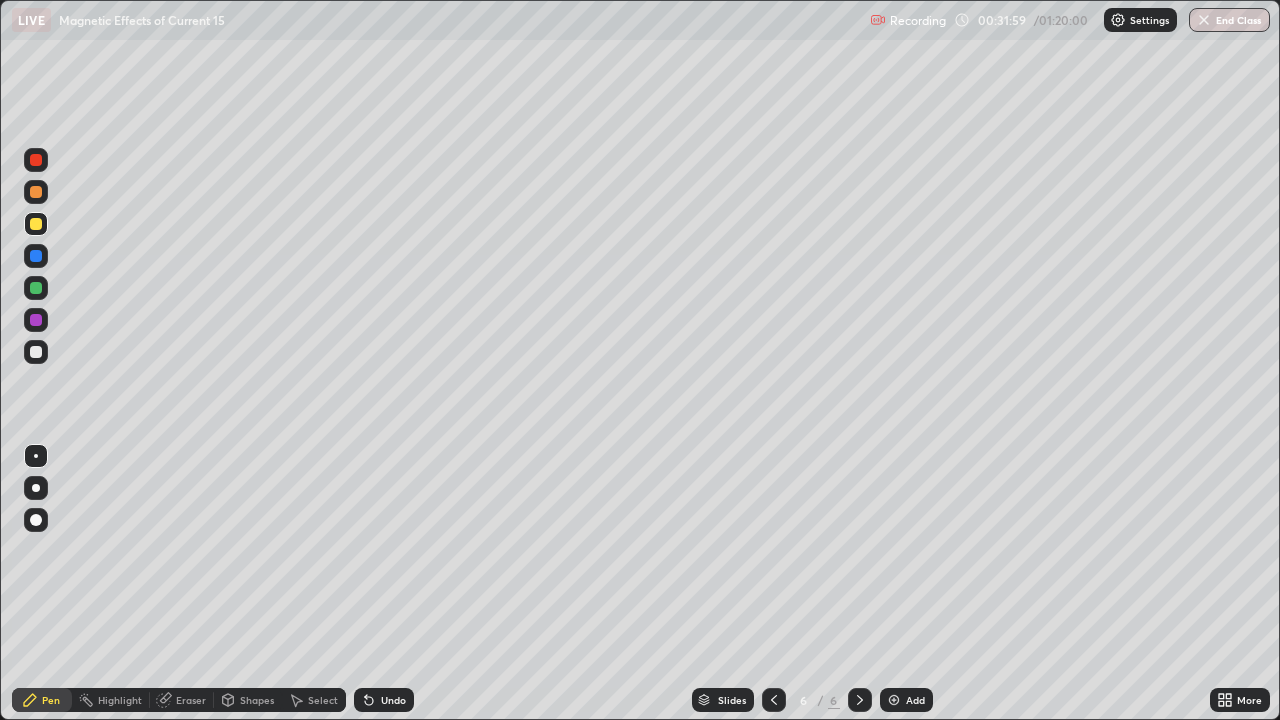 click on "Eraser" at bounding box center (191, 700) 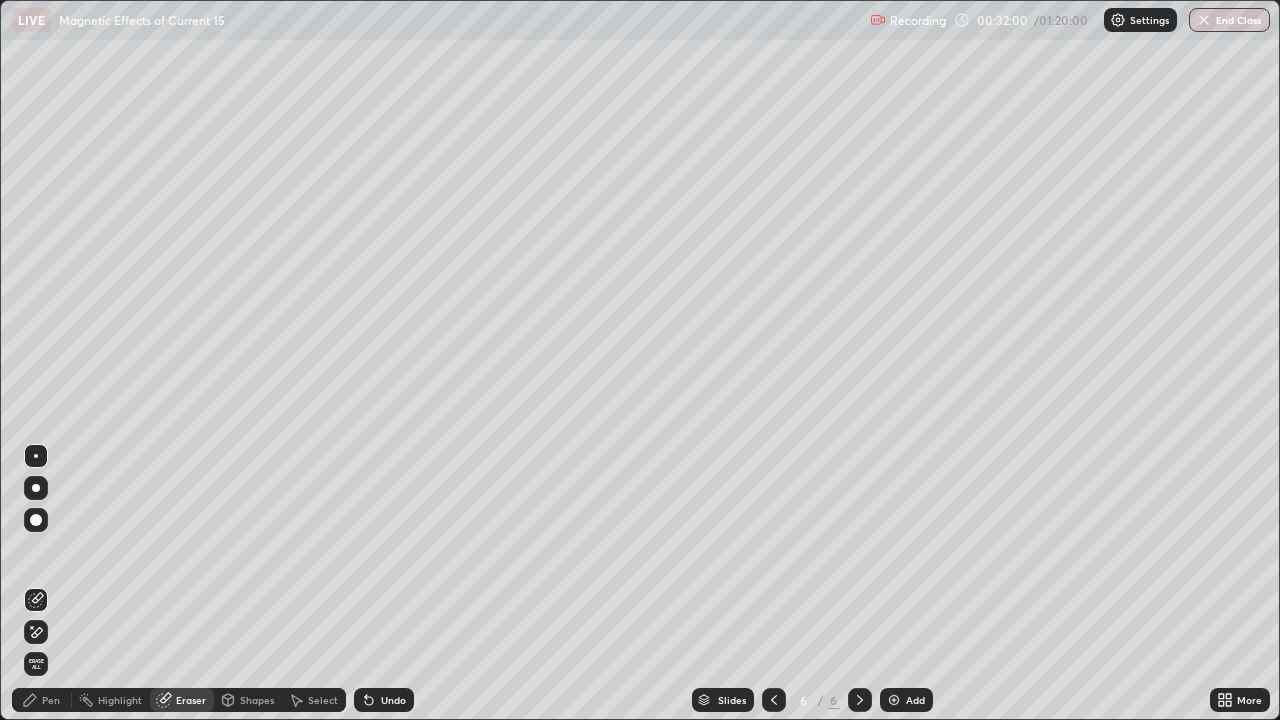 click at bounding box center (36, 632) 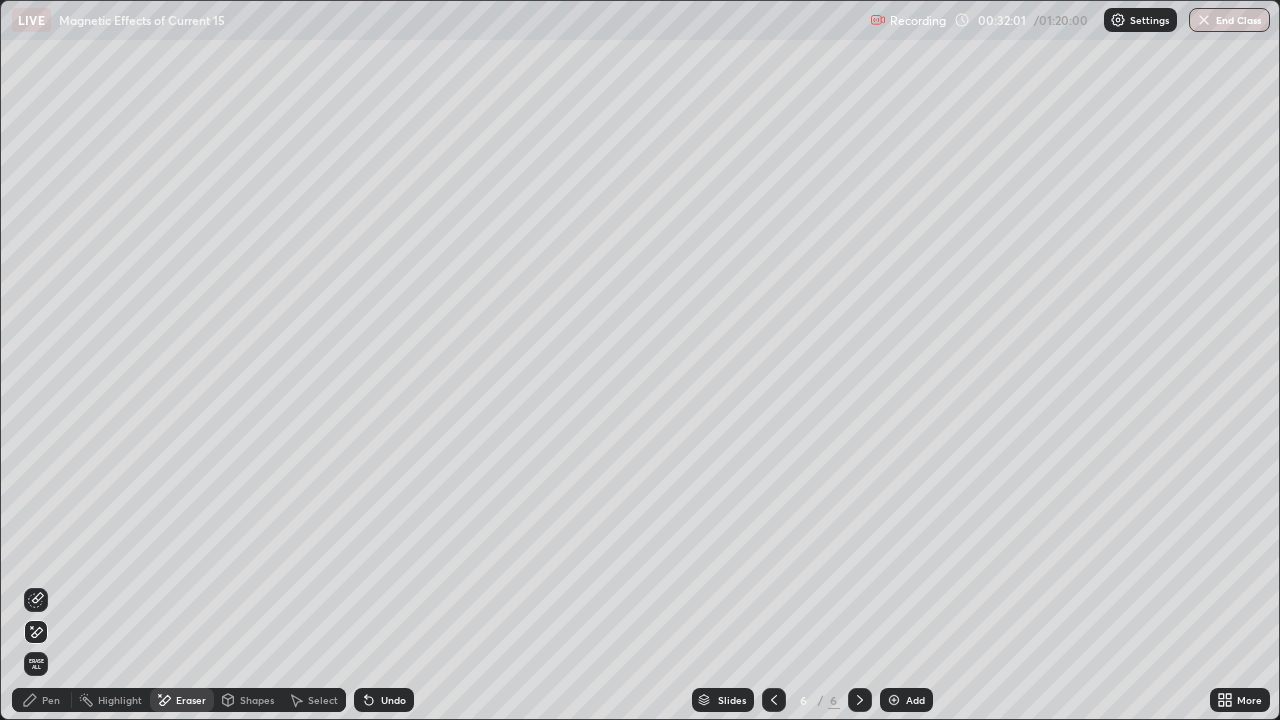 click on "Pen" at bounding box center [42, 700] 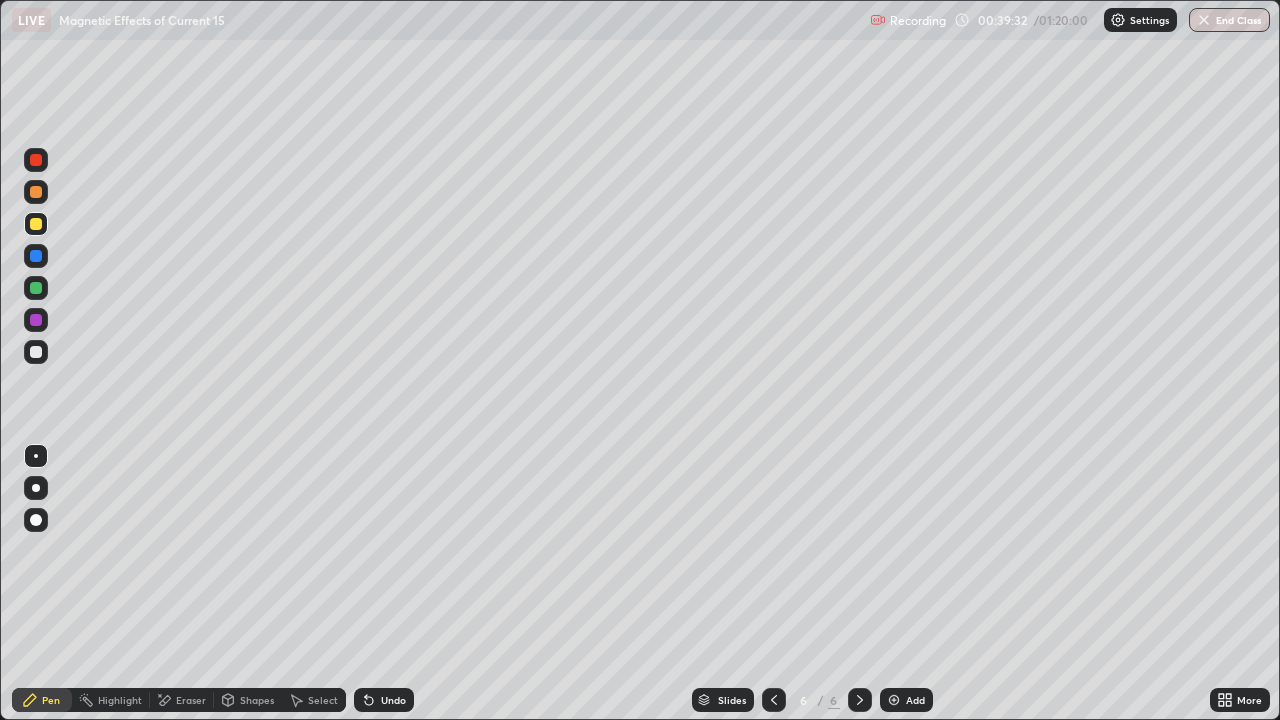 click on "Add" at bounding box center (906, 700) 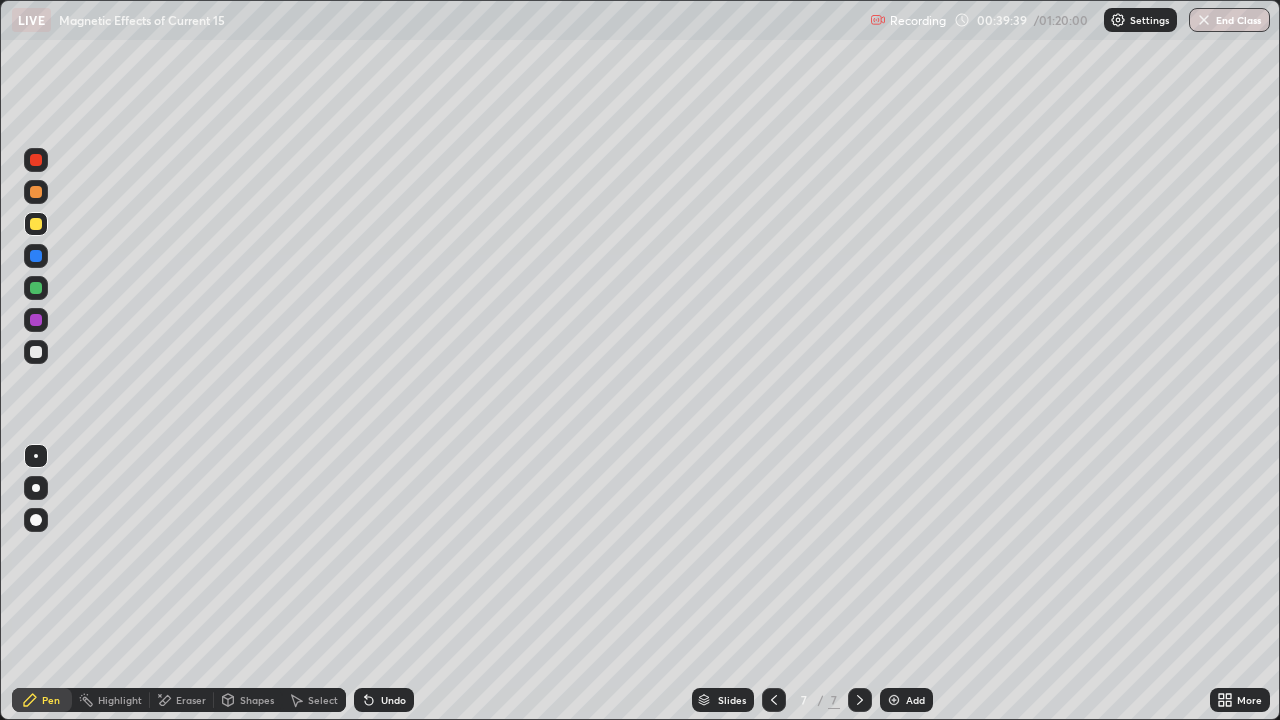 click at bounding box center (36, 224) 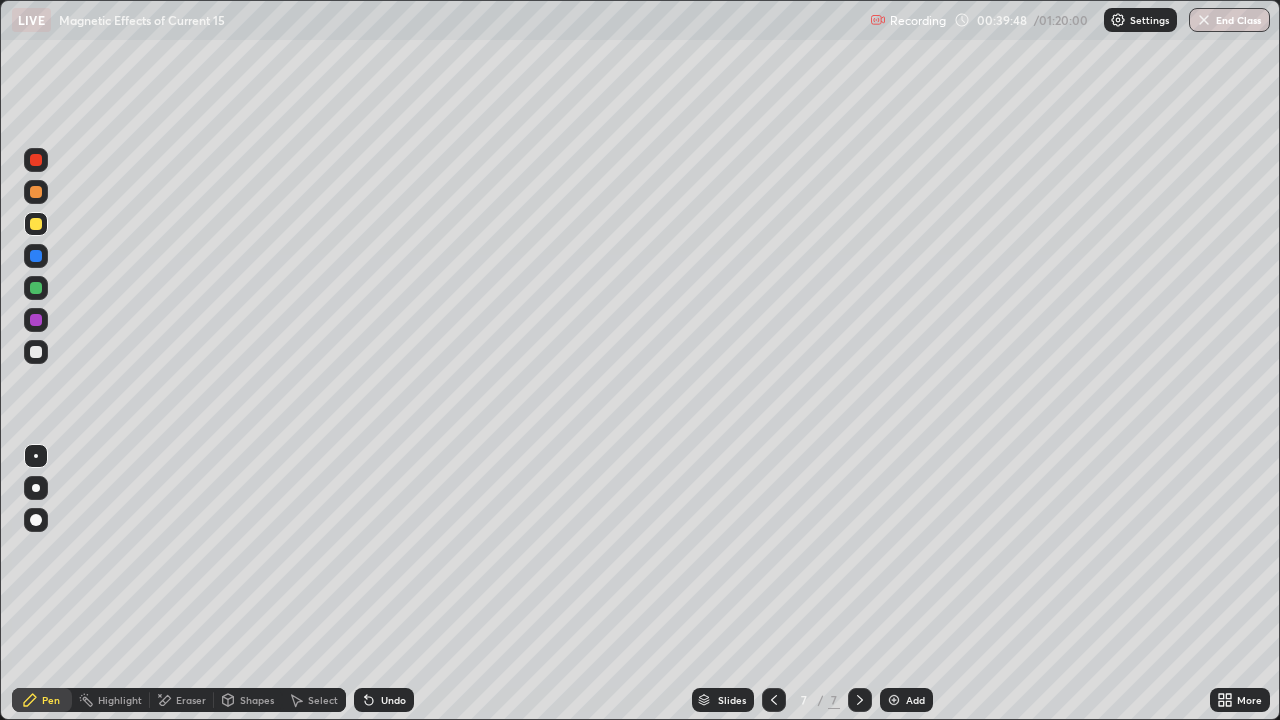 click at bounding box center [36, 352] 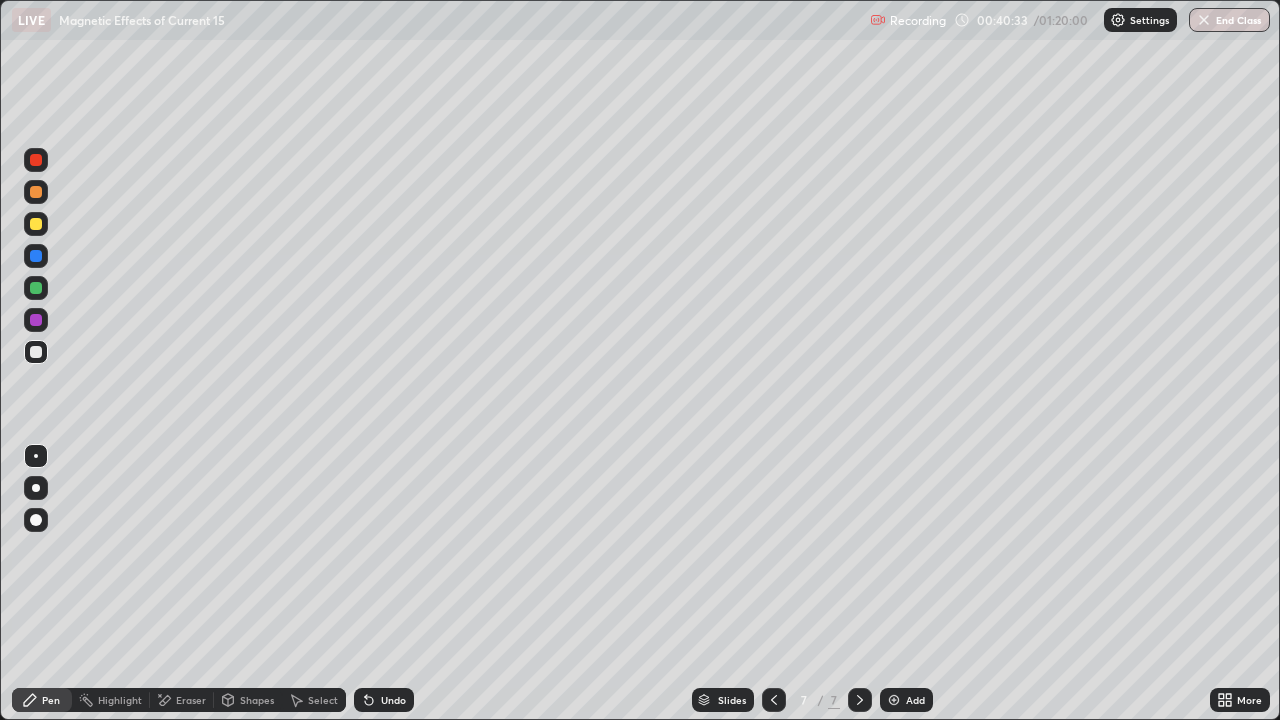 click at bounding box center (36, 288) 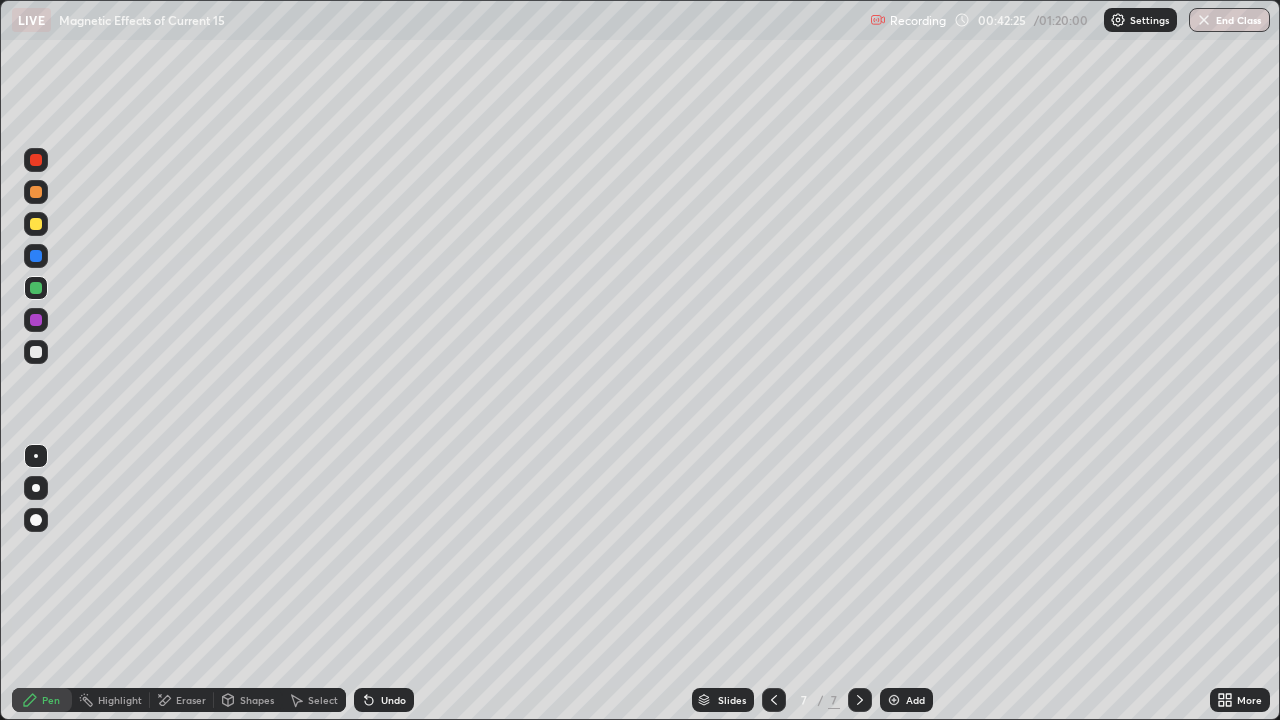 click on "Undo" at bounding box center (393, 700) 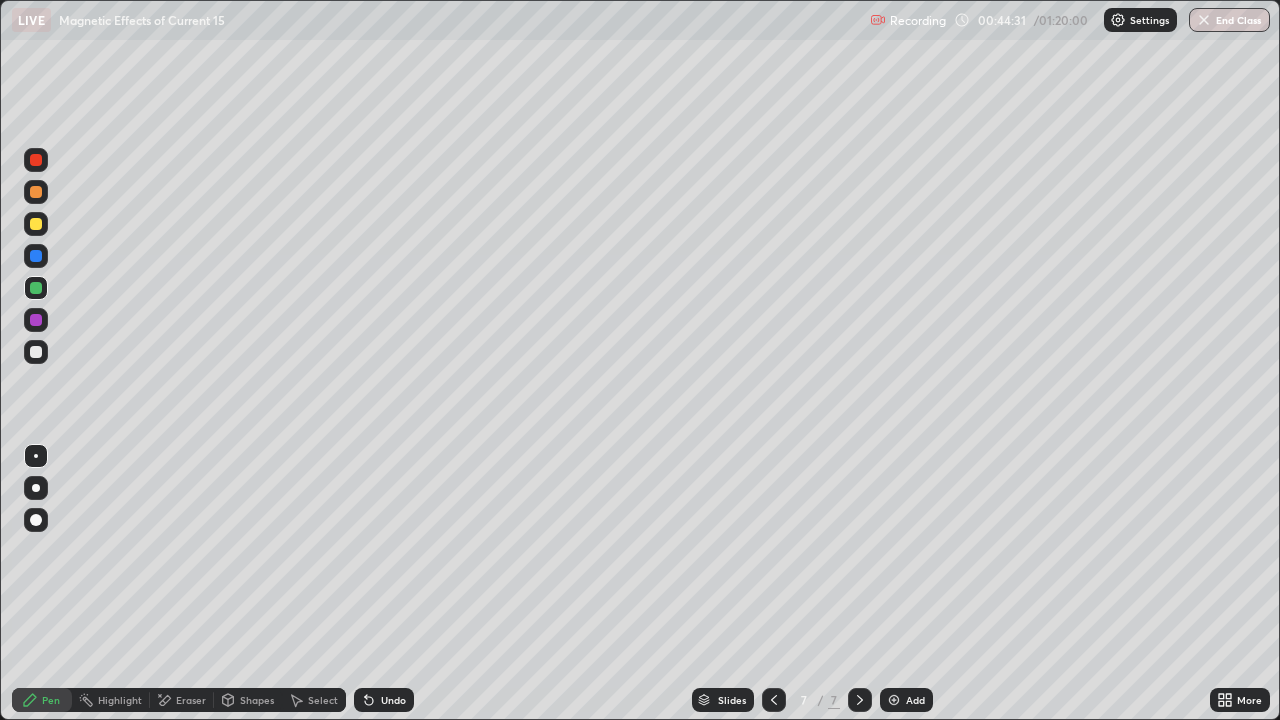 click at bounding box center (36, 224) 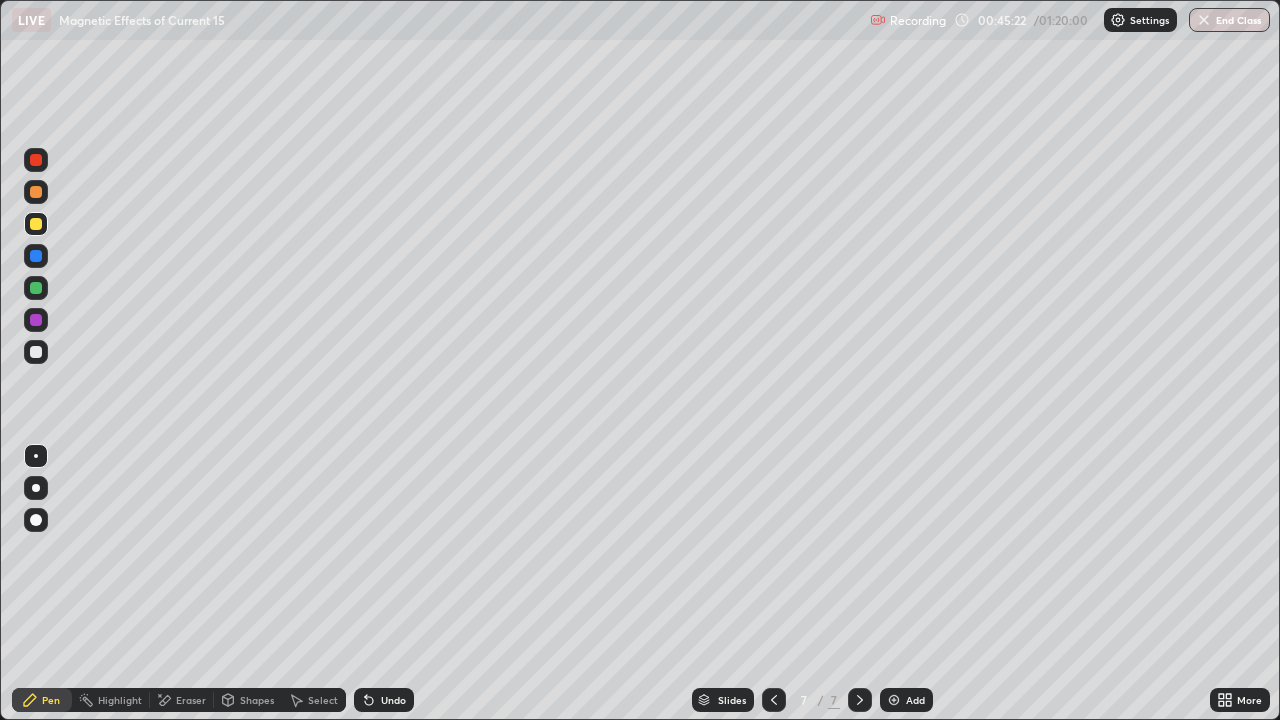 click on "Add" at bounding box center [915, 700] 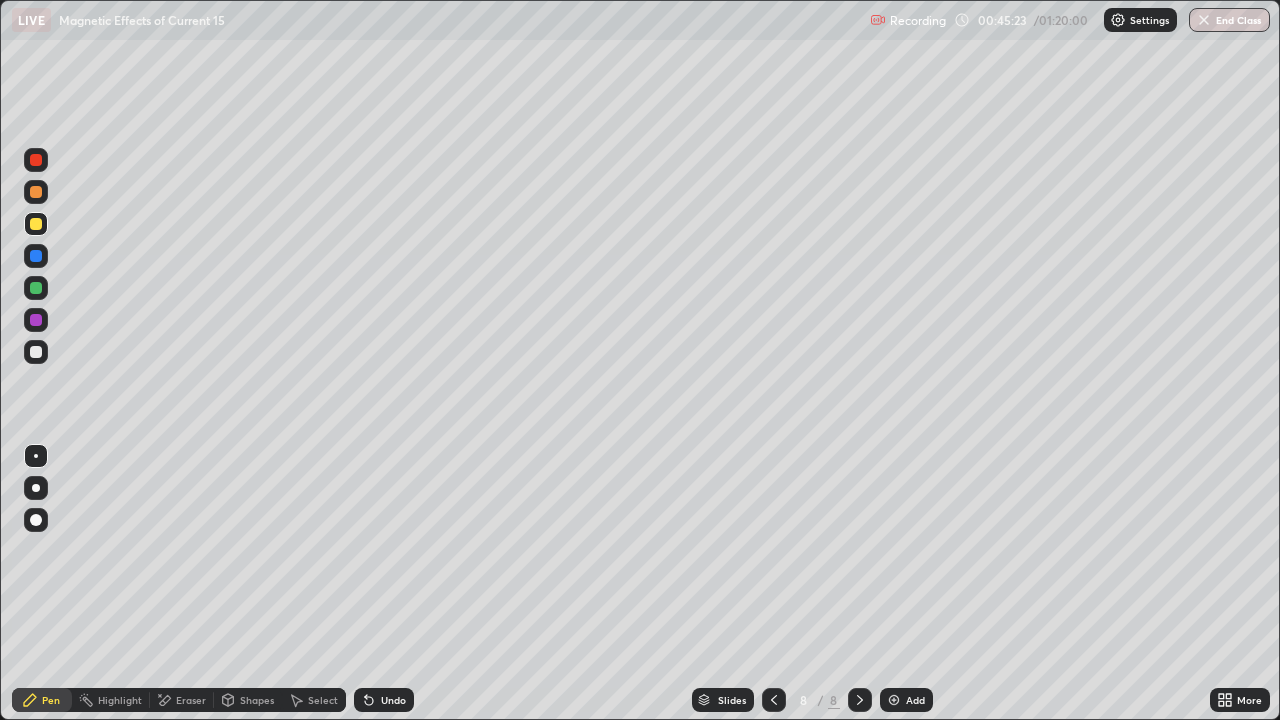 click at bounding box center (36, 352) 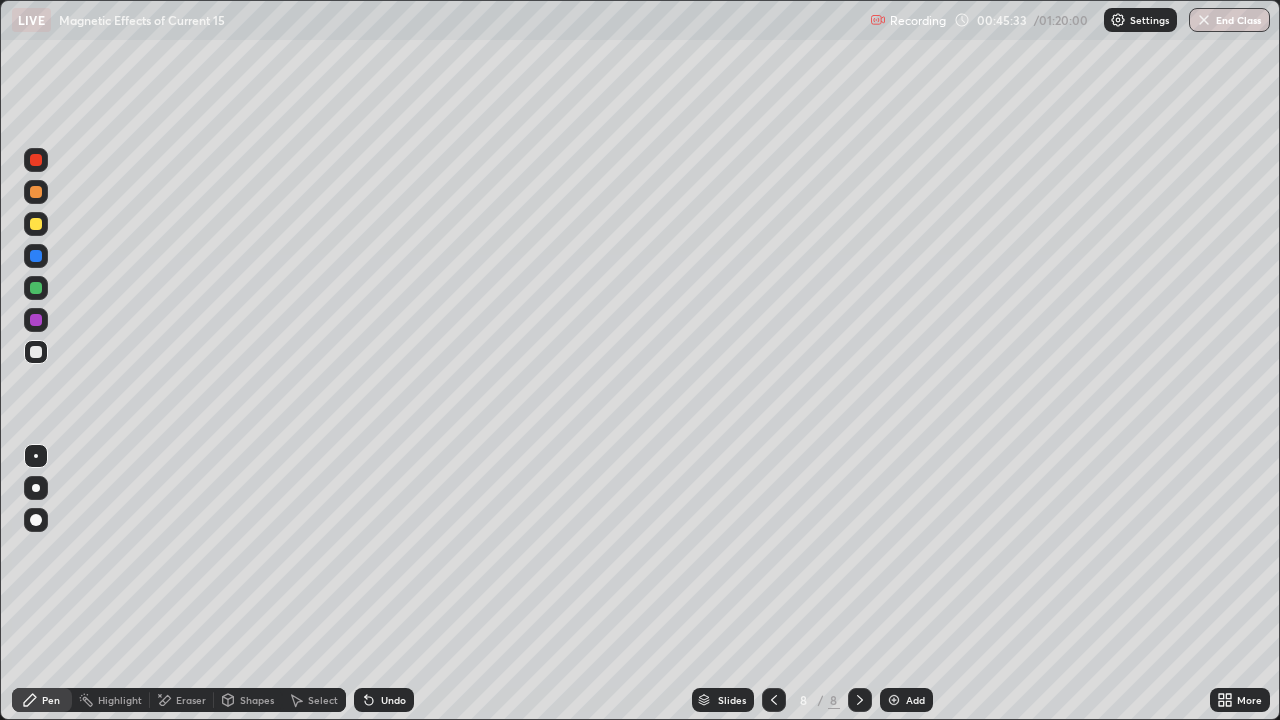 click on "Eraser" at bounding box center [191, 700] 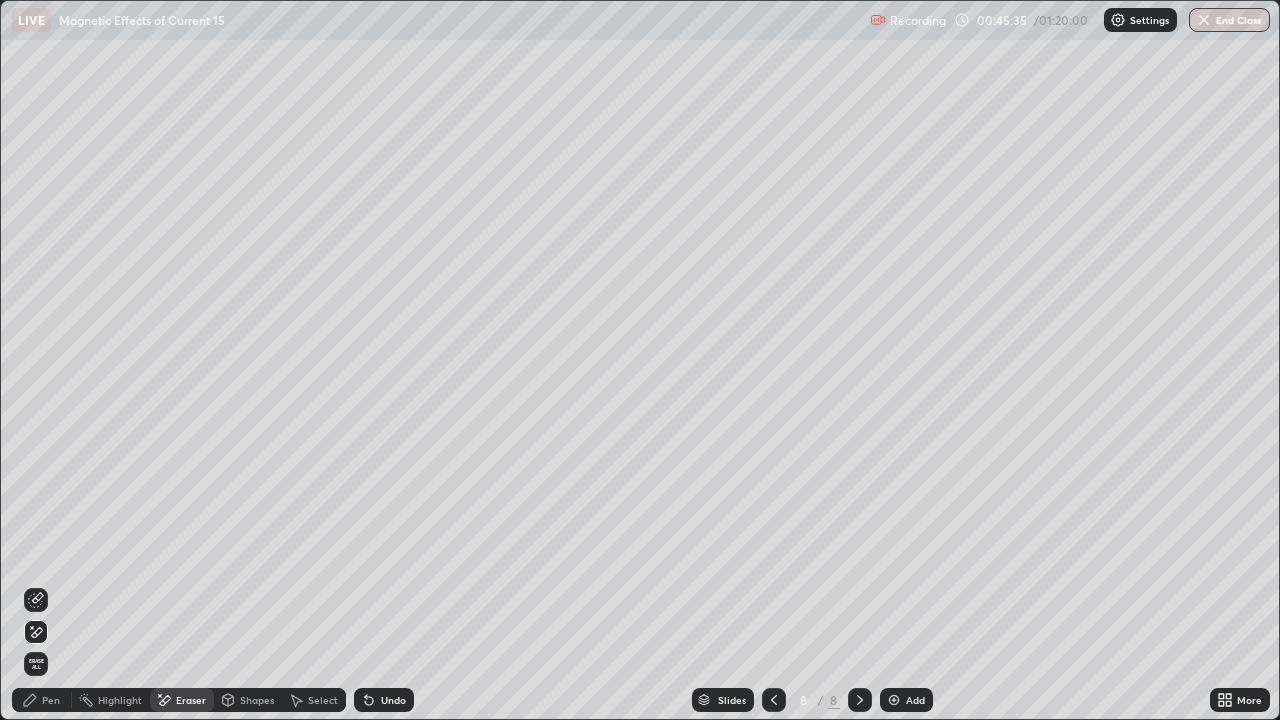 click on "Pen" at bounding box center [51, 700] 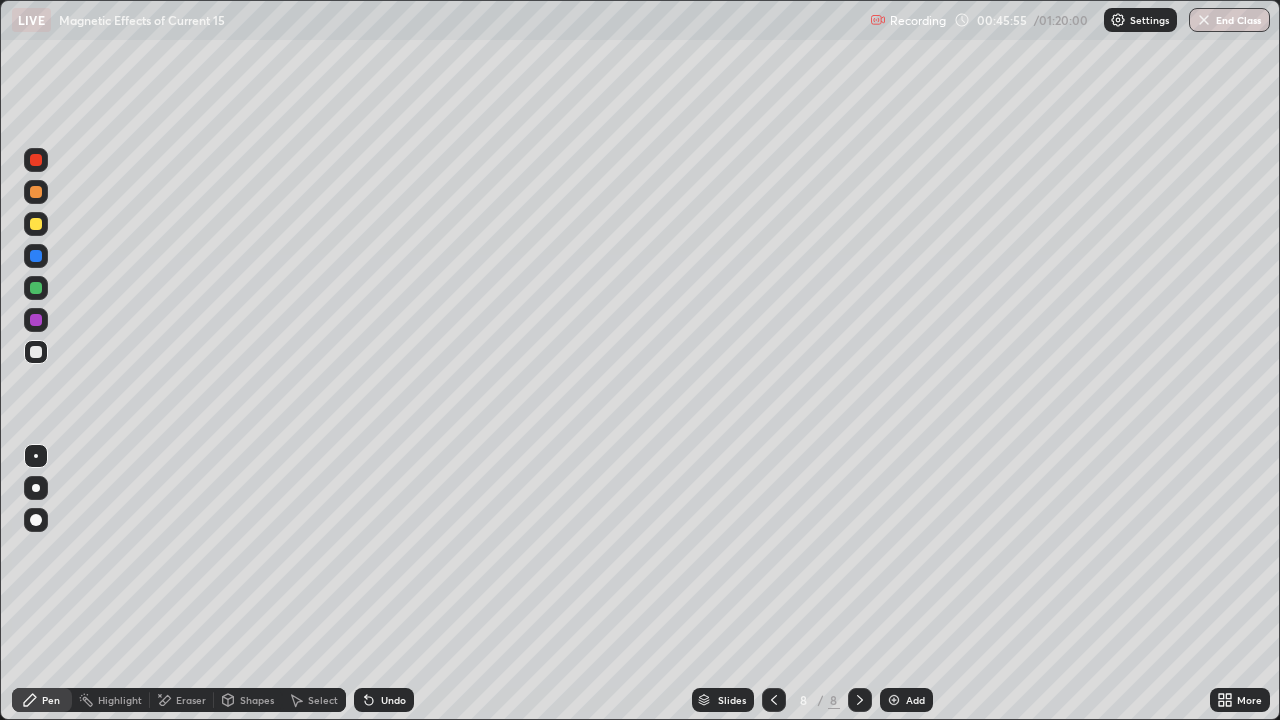 click on "Eraser" at bounding box center (182, 700) 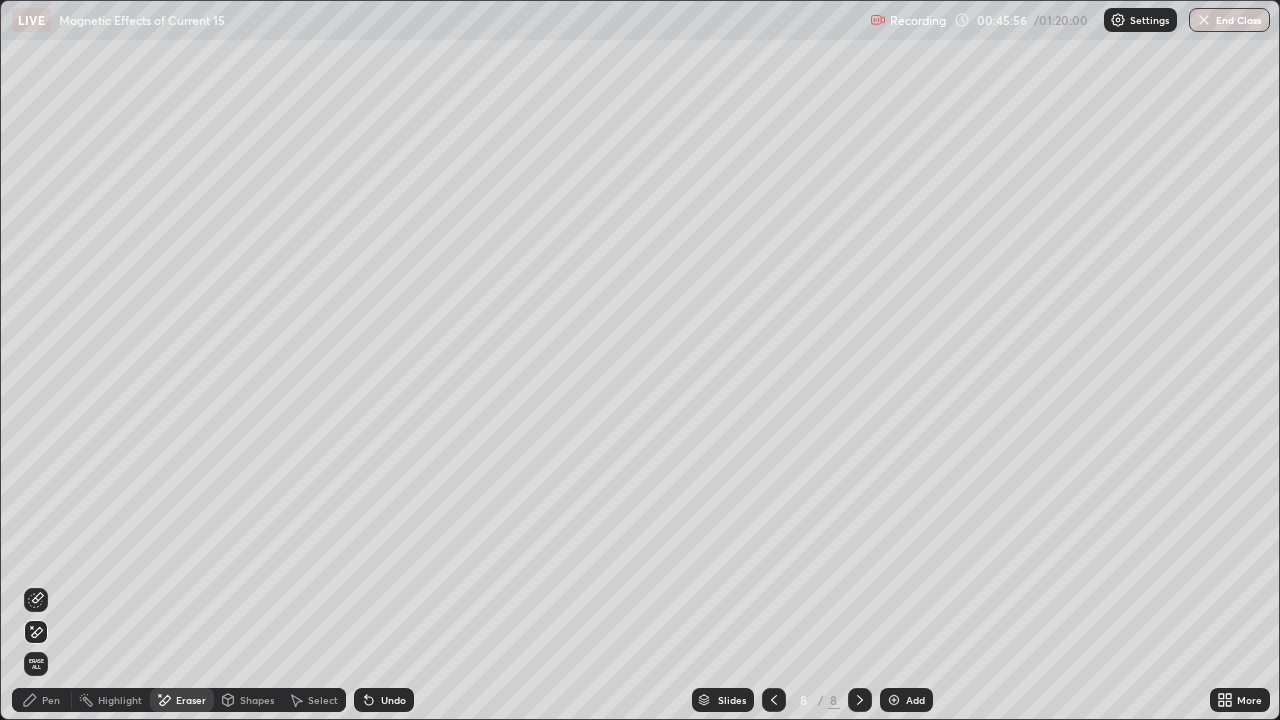 click at bounding box center [36, 600] 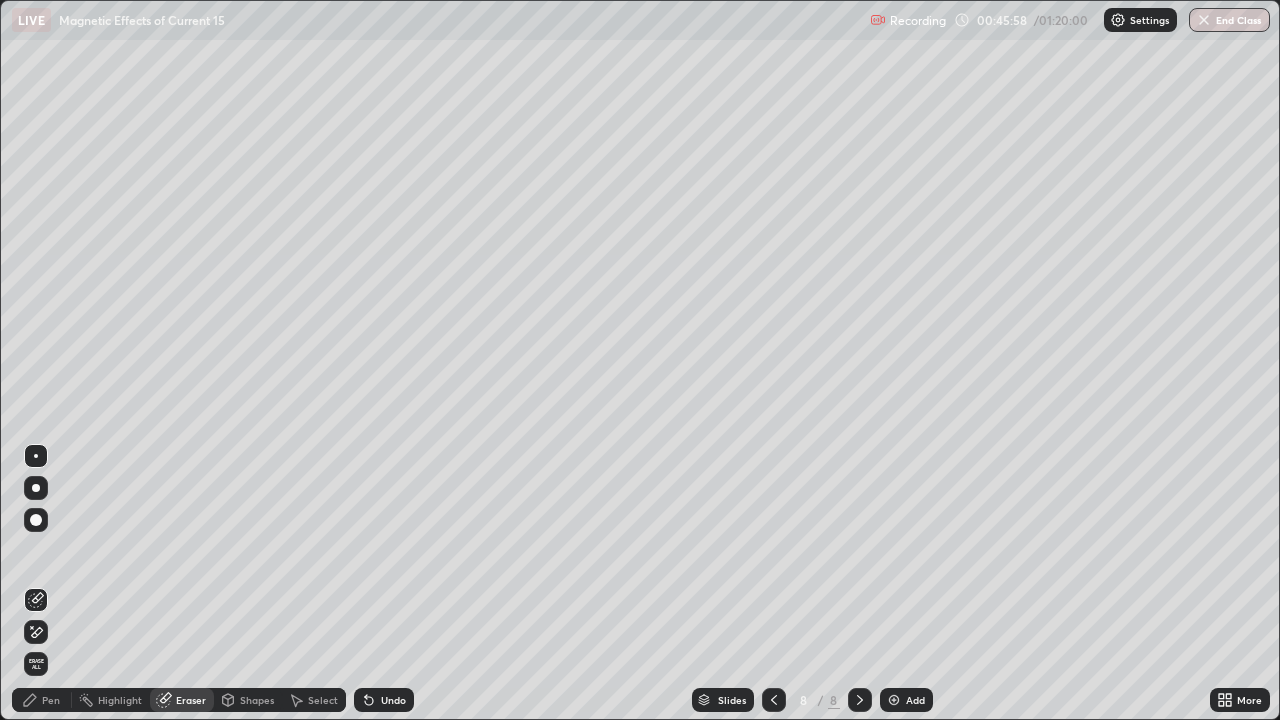 click on "Pen" at bounding box center (42, 700) 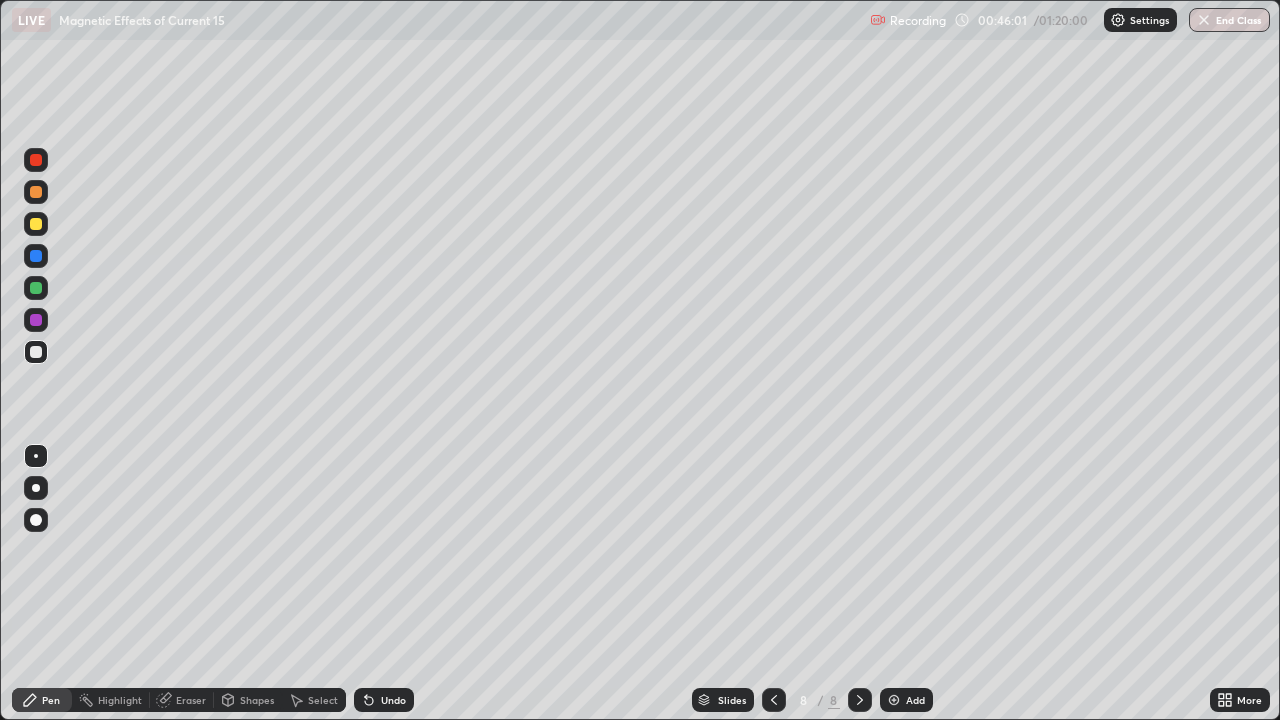 click at bounding box center [36, 352] 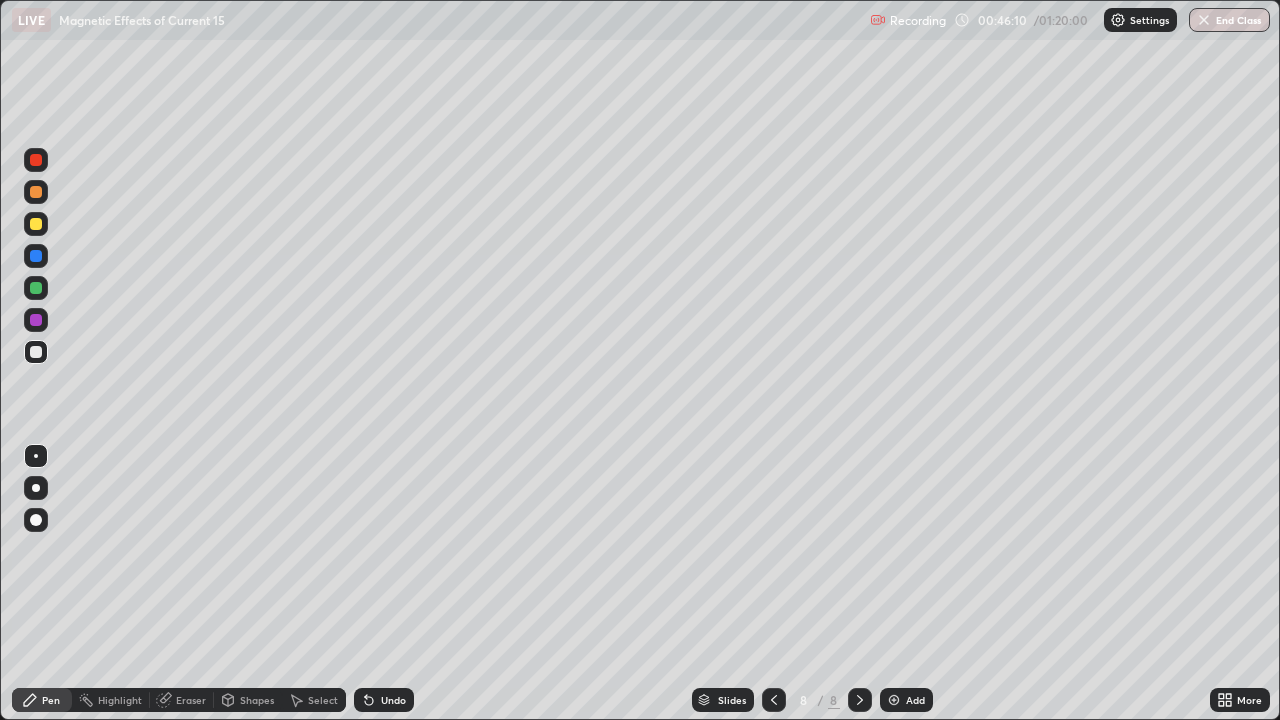click on "Eraser" at bounding box center [191, 700] 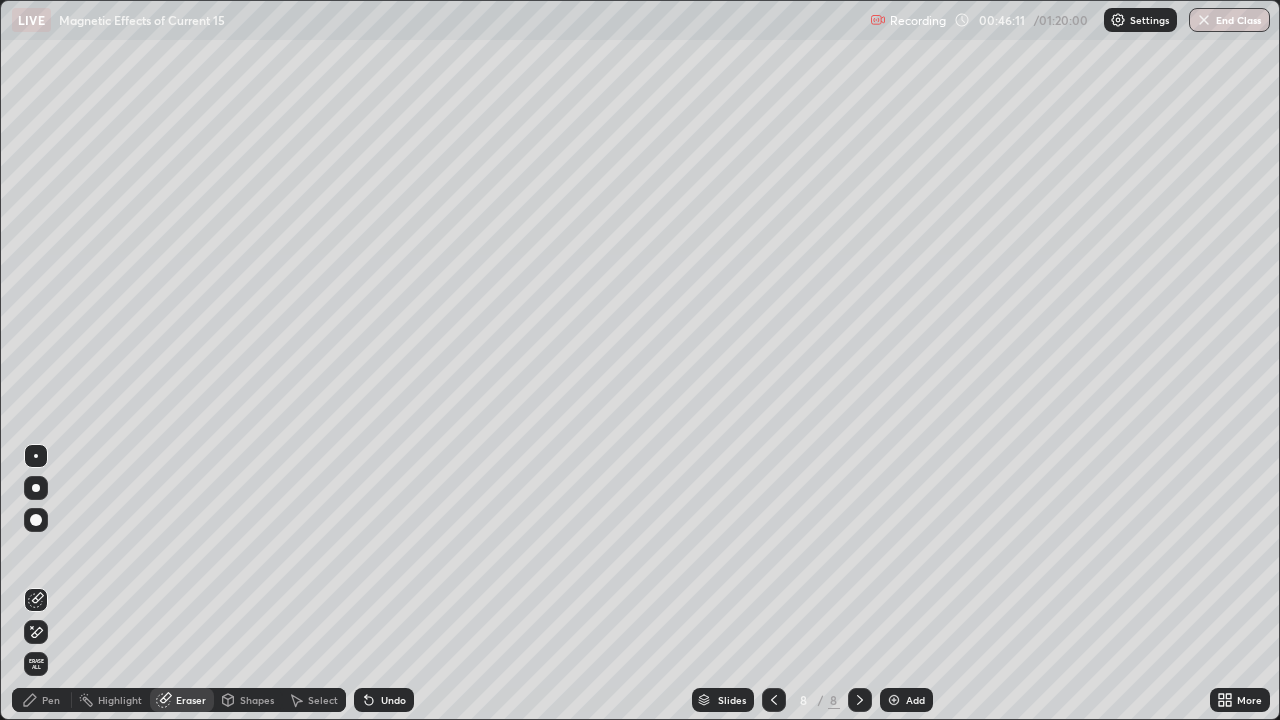click on "Erase all" at bounding box center (36, 664) 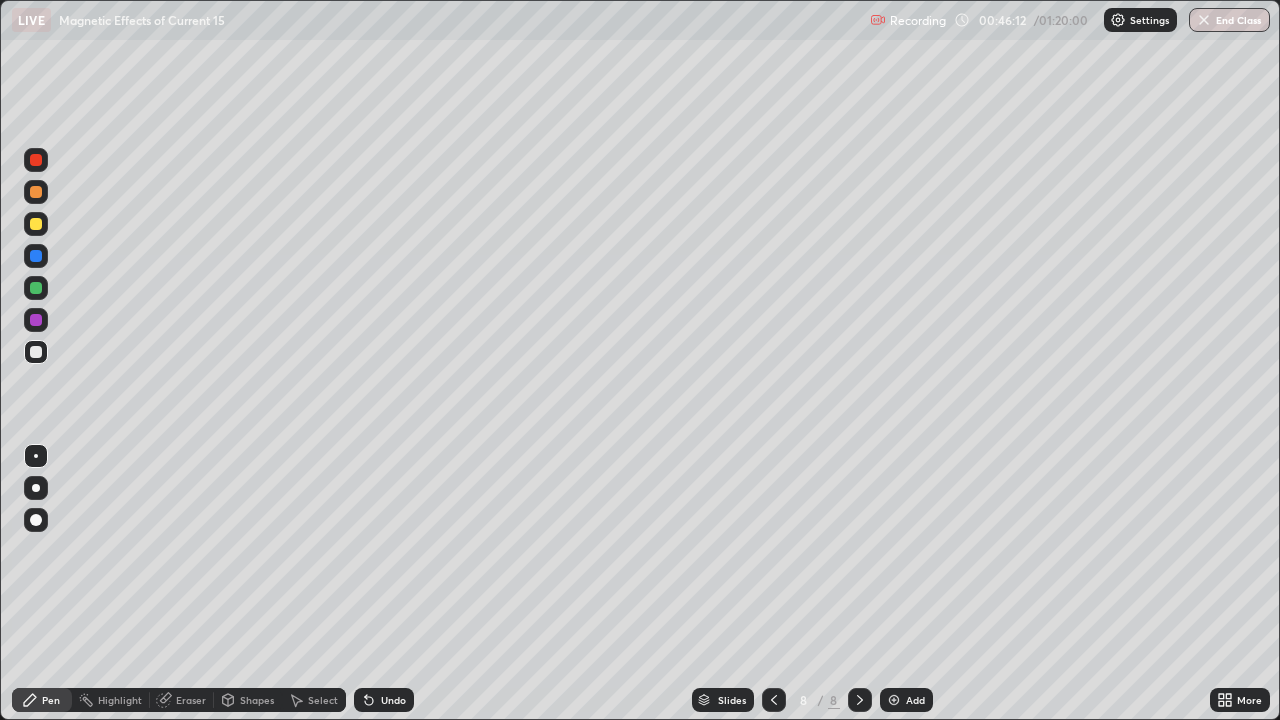 click on "Pen" at bounding box center [42, 700] 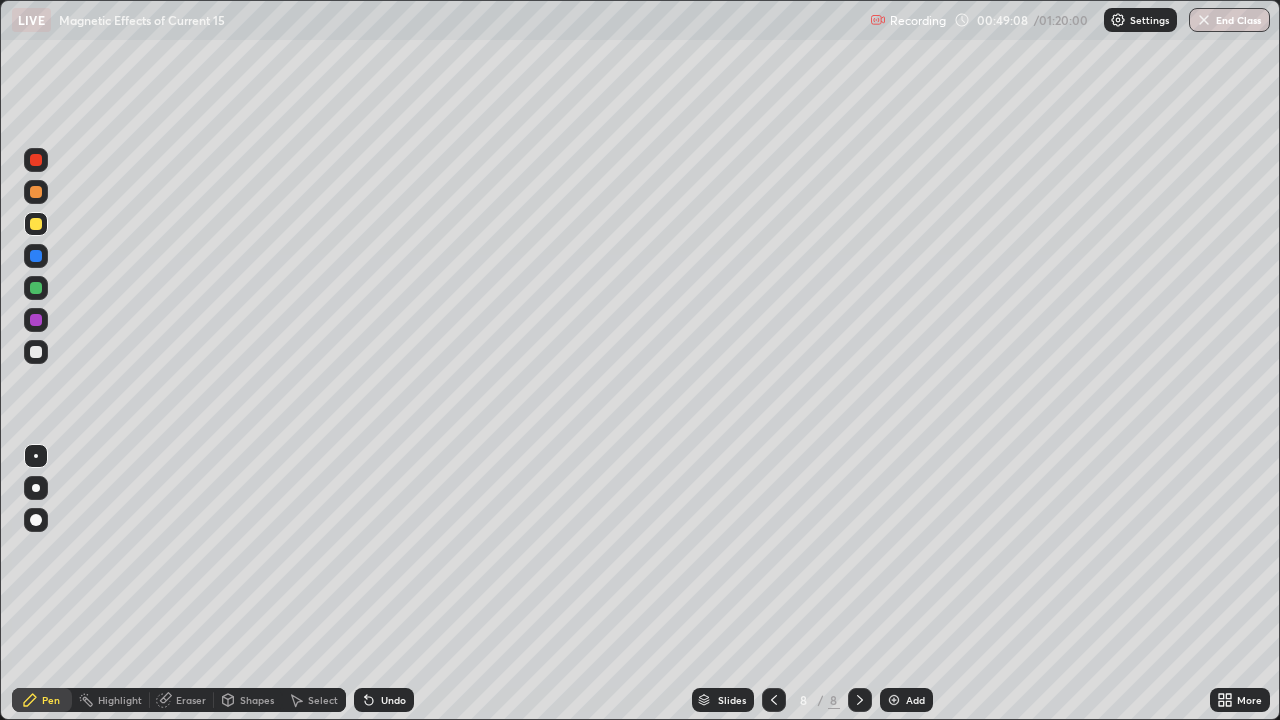 click at bounding box center (36, 352) 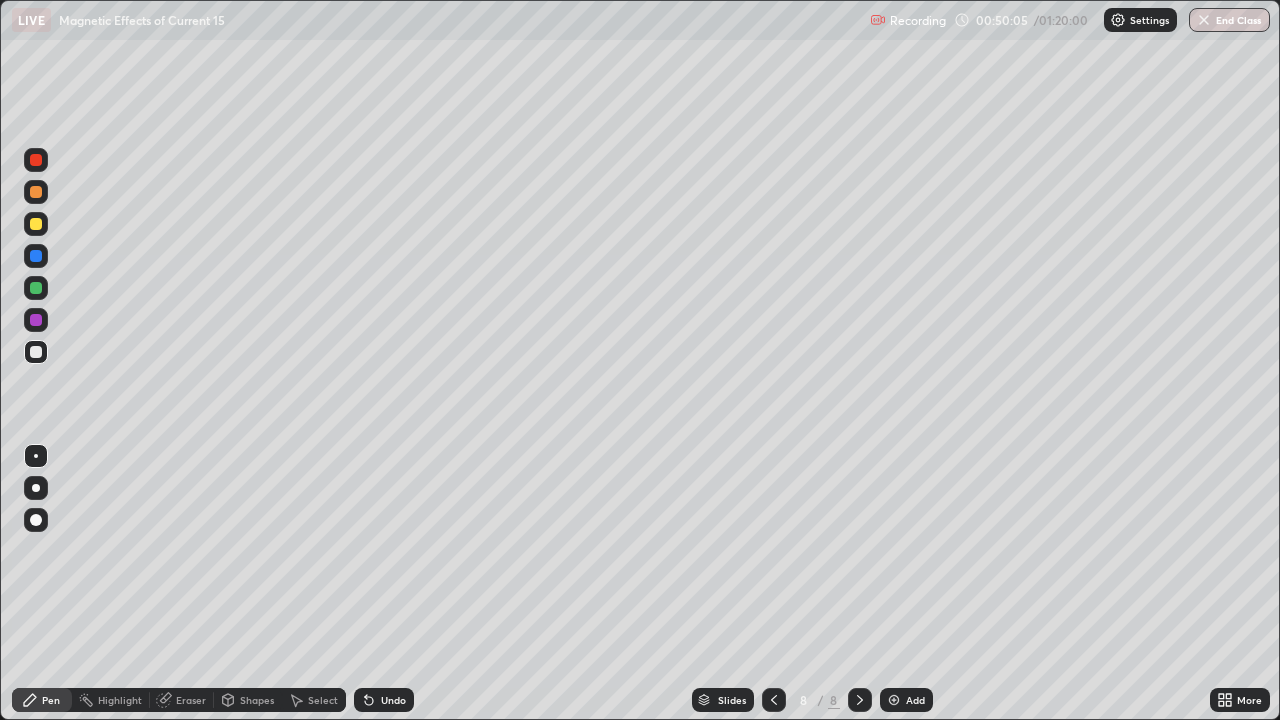 click at bounding box center [36, 224] 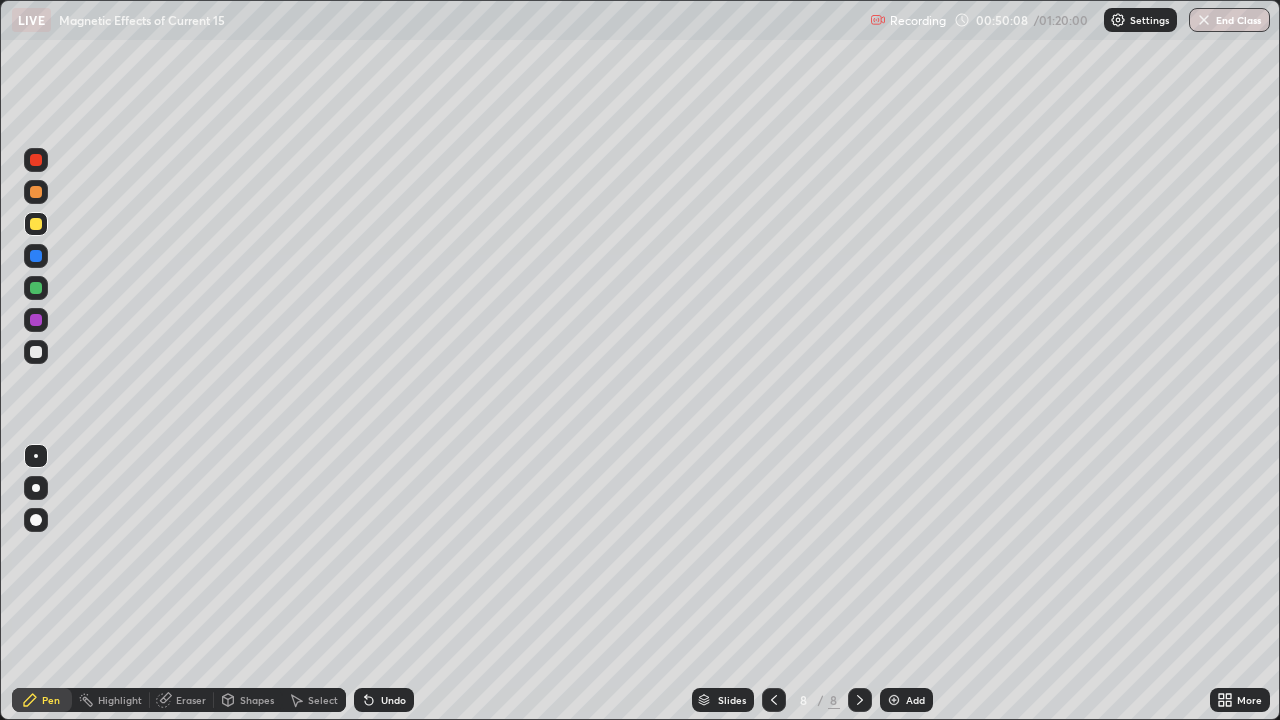 click 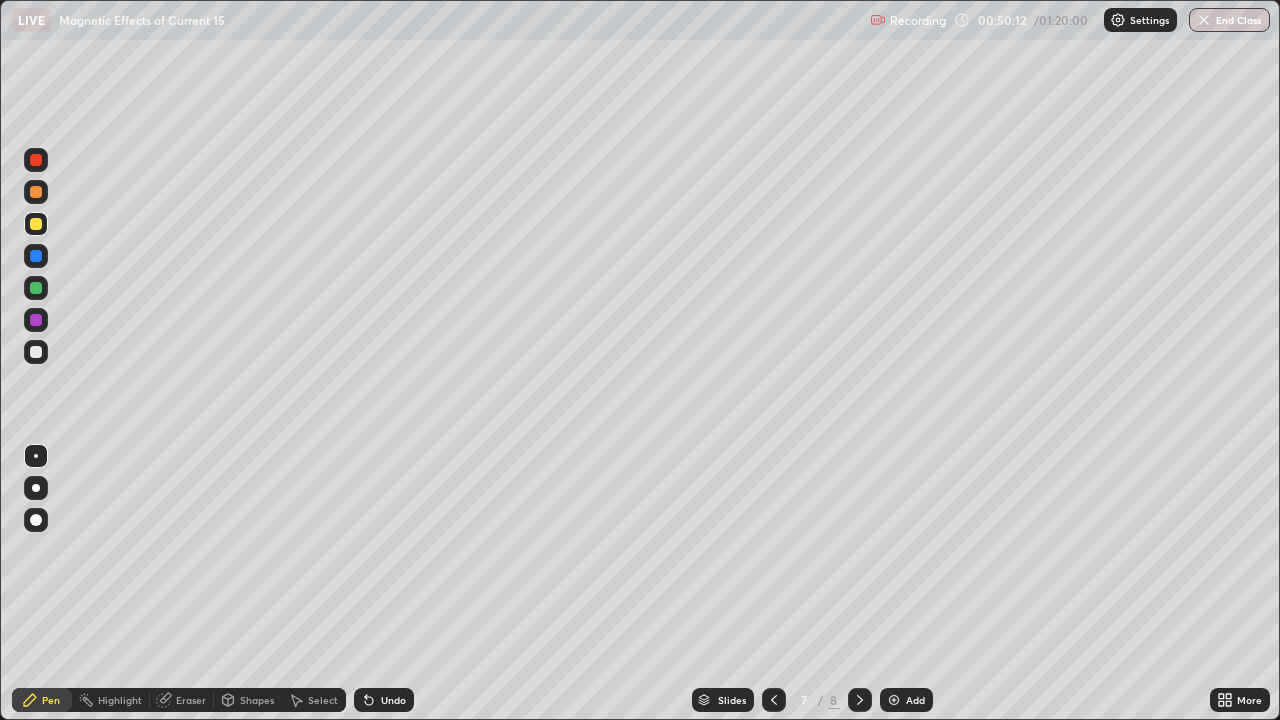 click 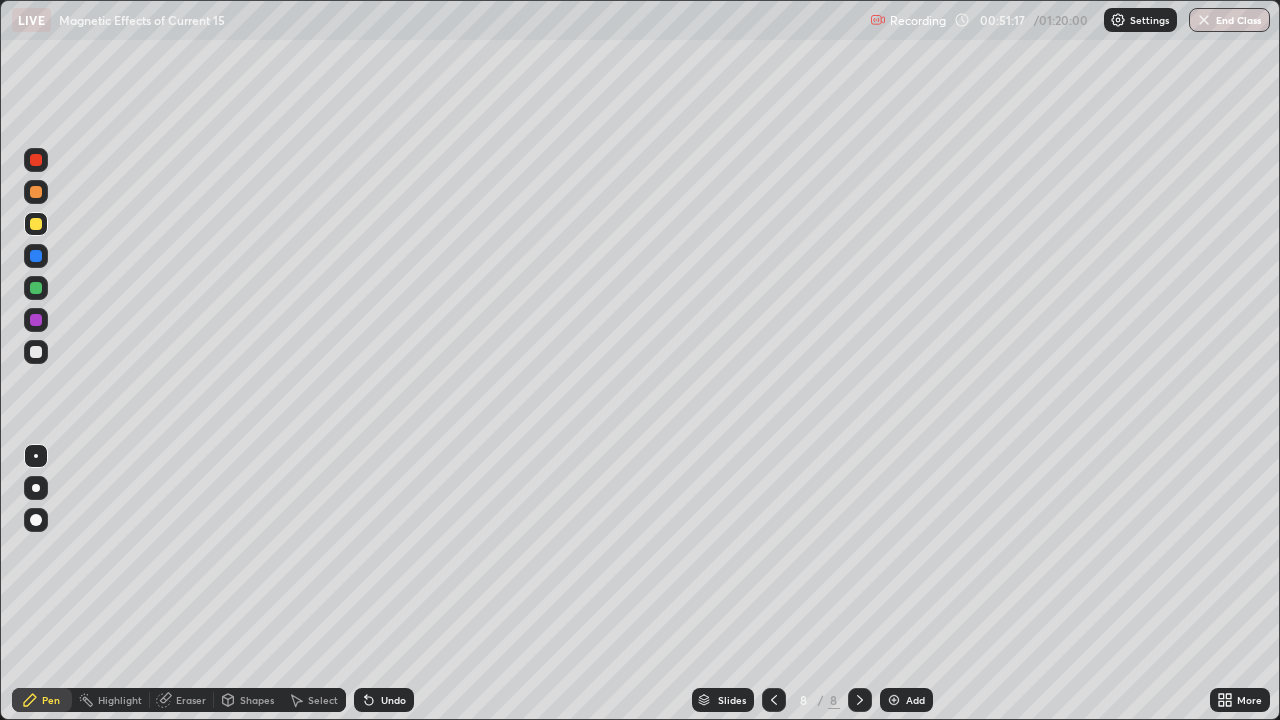 click 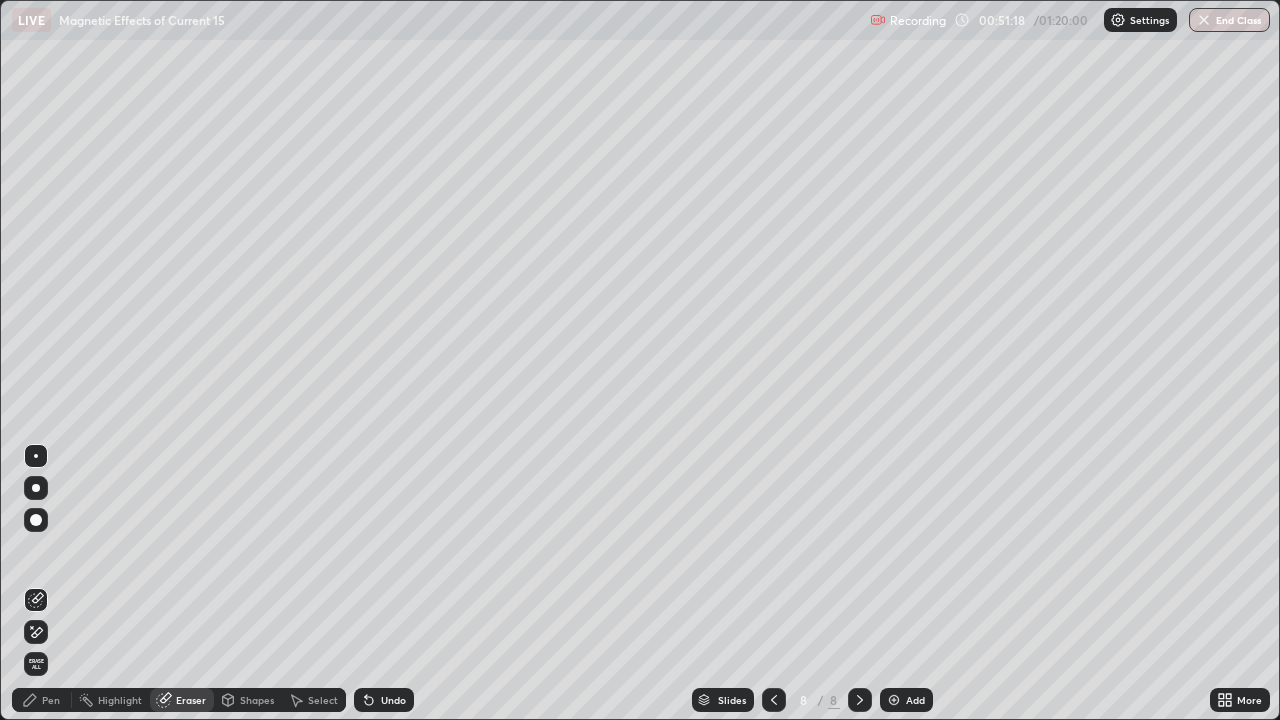 click at bounding box center (36, 600) 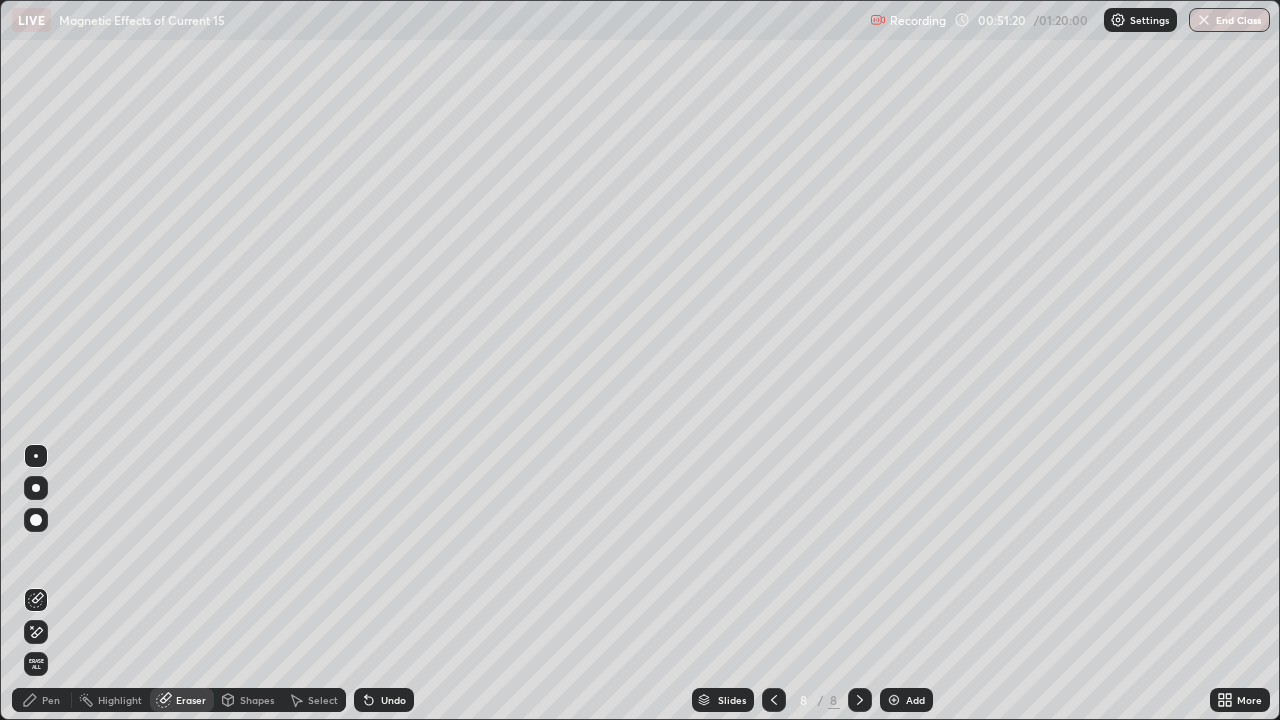 click on "Pen" at bounding box center [42, 700] 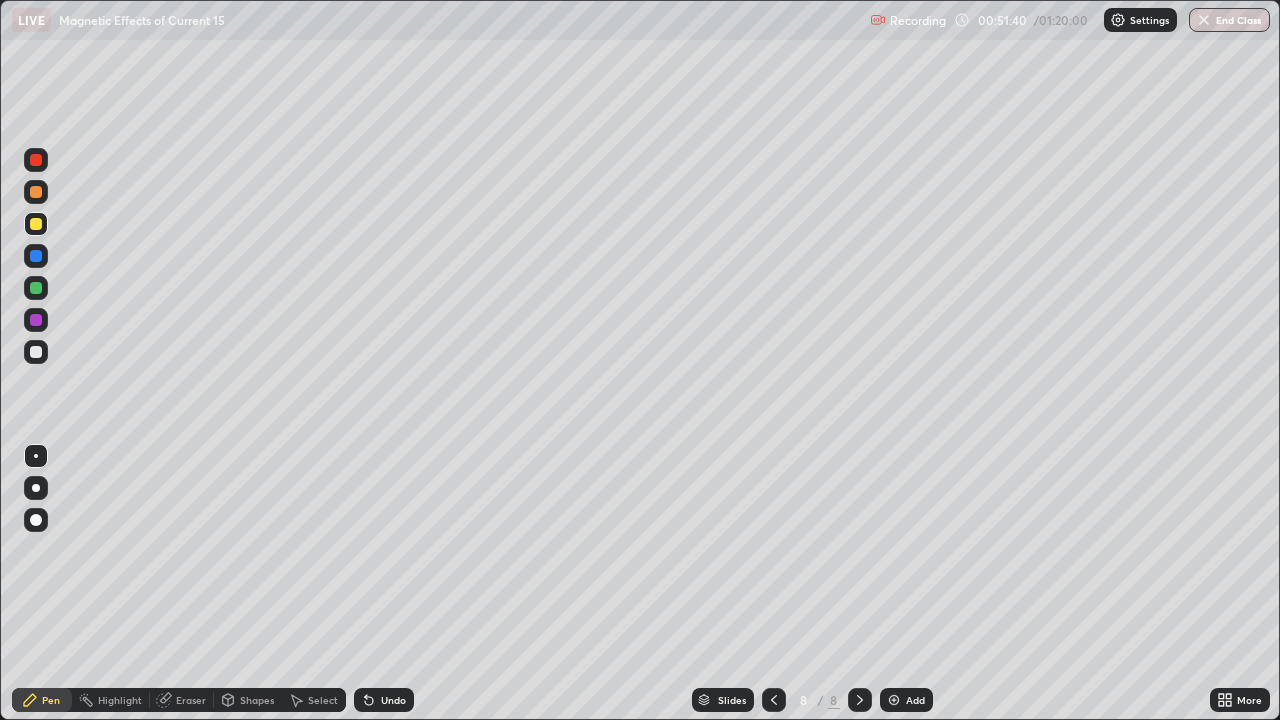 click on "Undo" at bounding box center [384, 700] 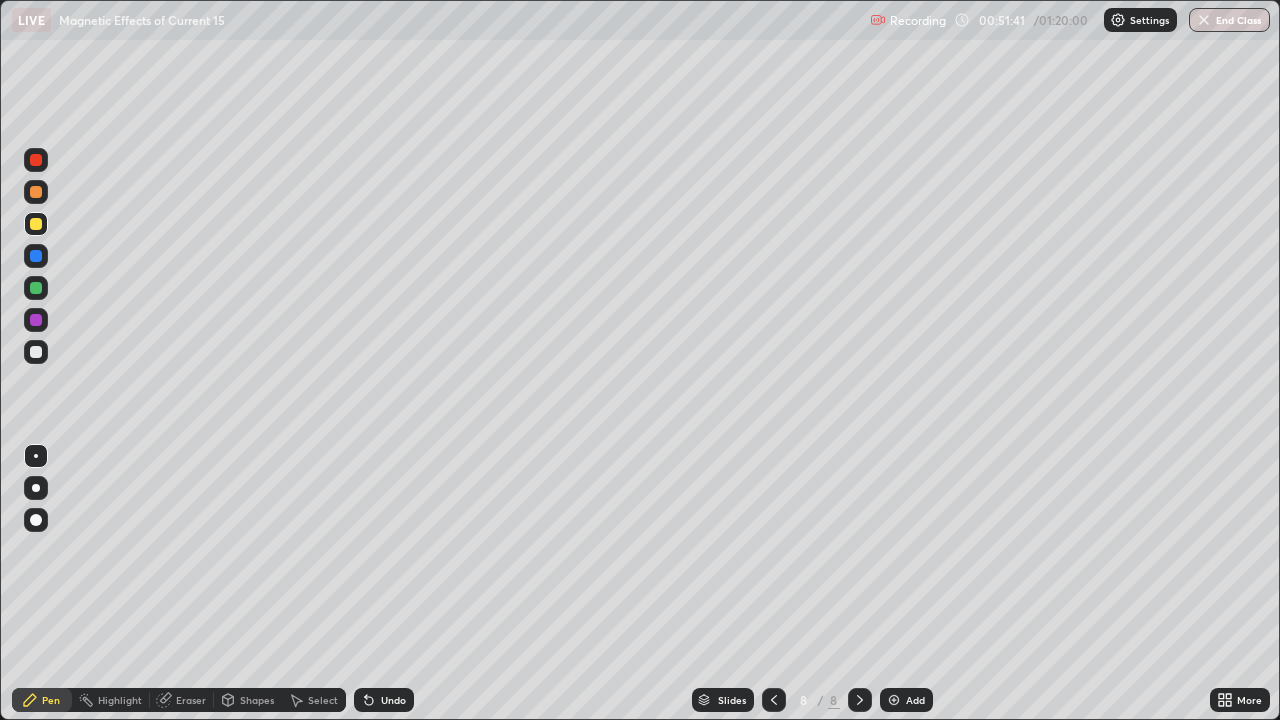 click on "Undo" at bounding box center (384, 700) 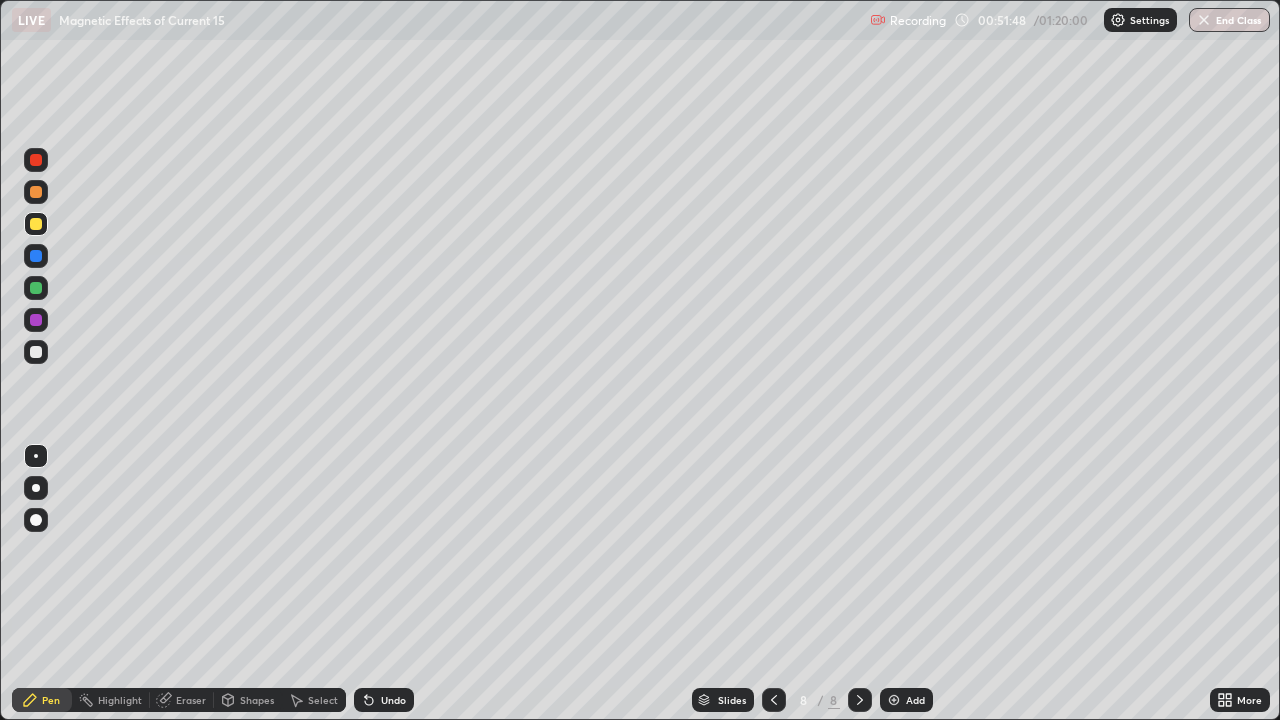 click 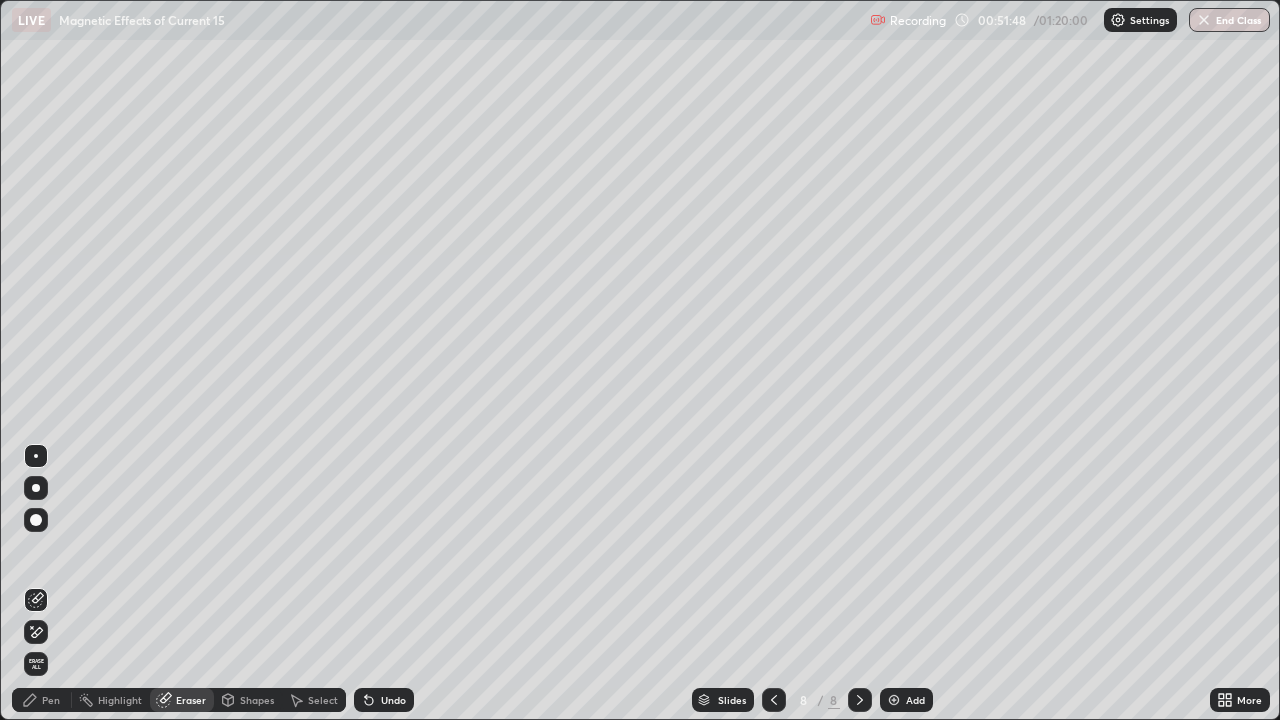 click 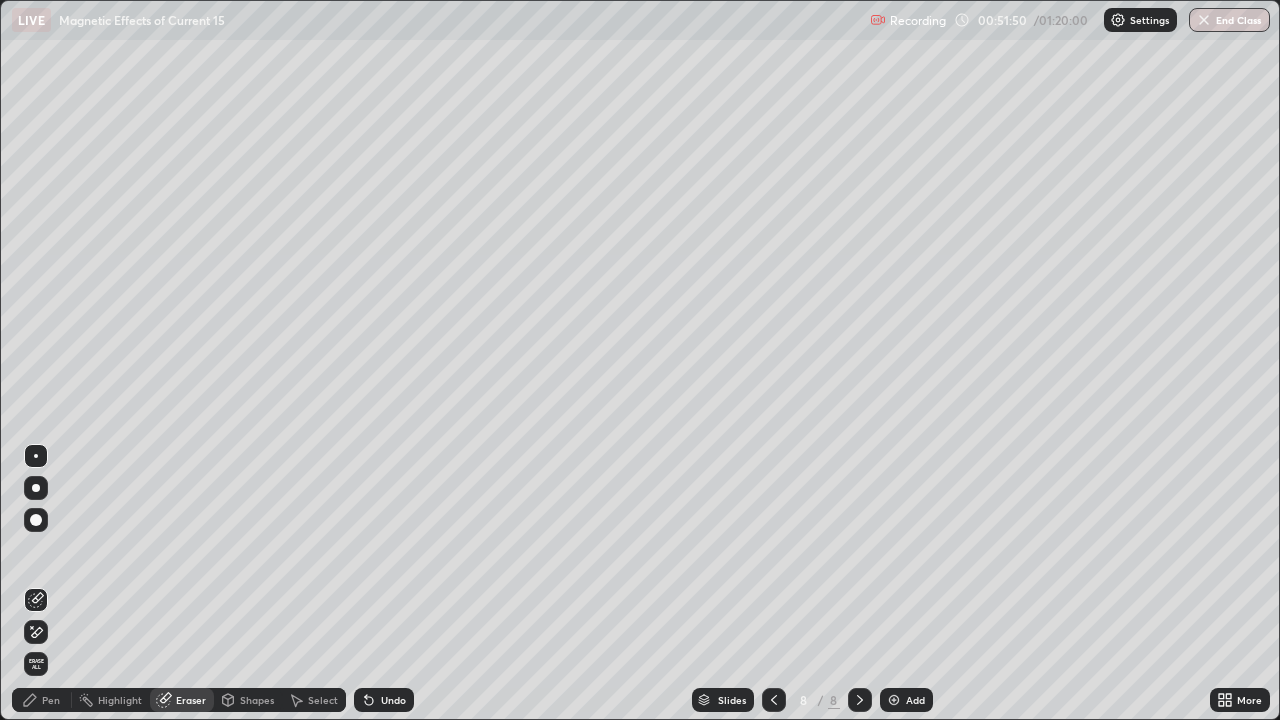 click on "Pen" at bounding box center (51, 700) 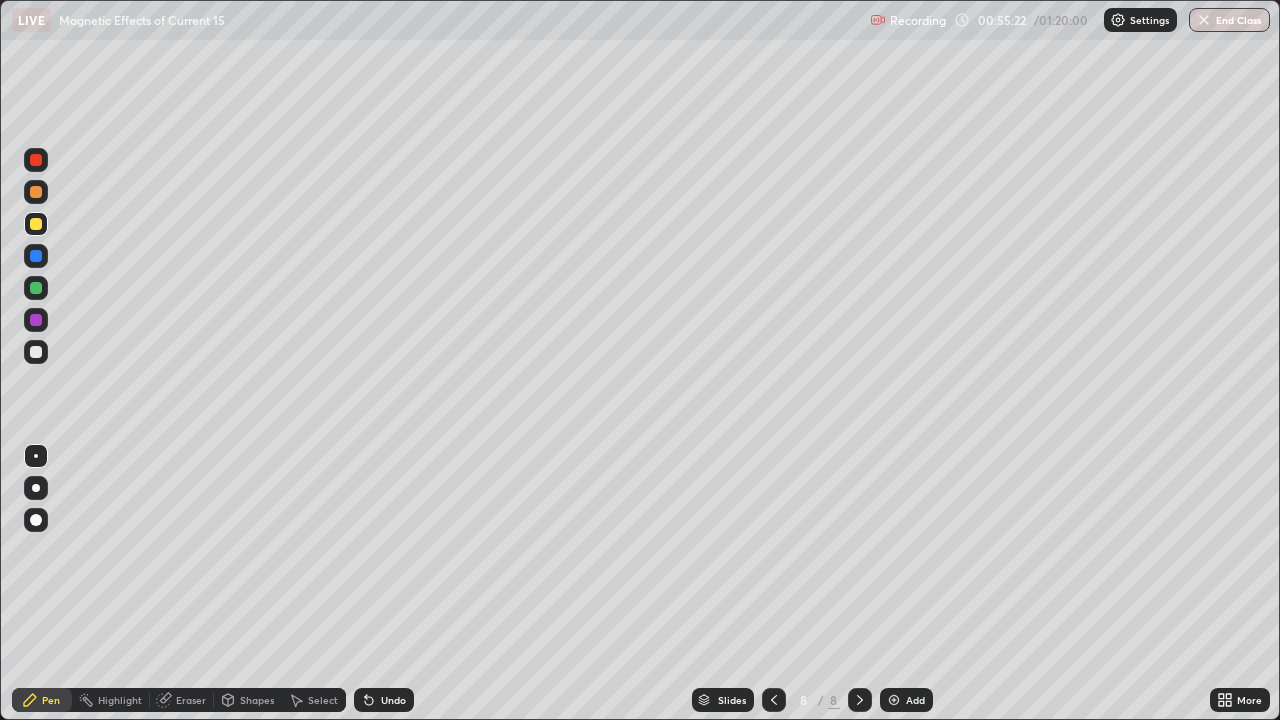 click at bounding box center [774, 700] 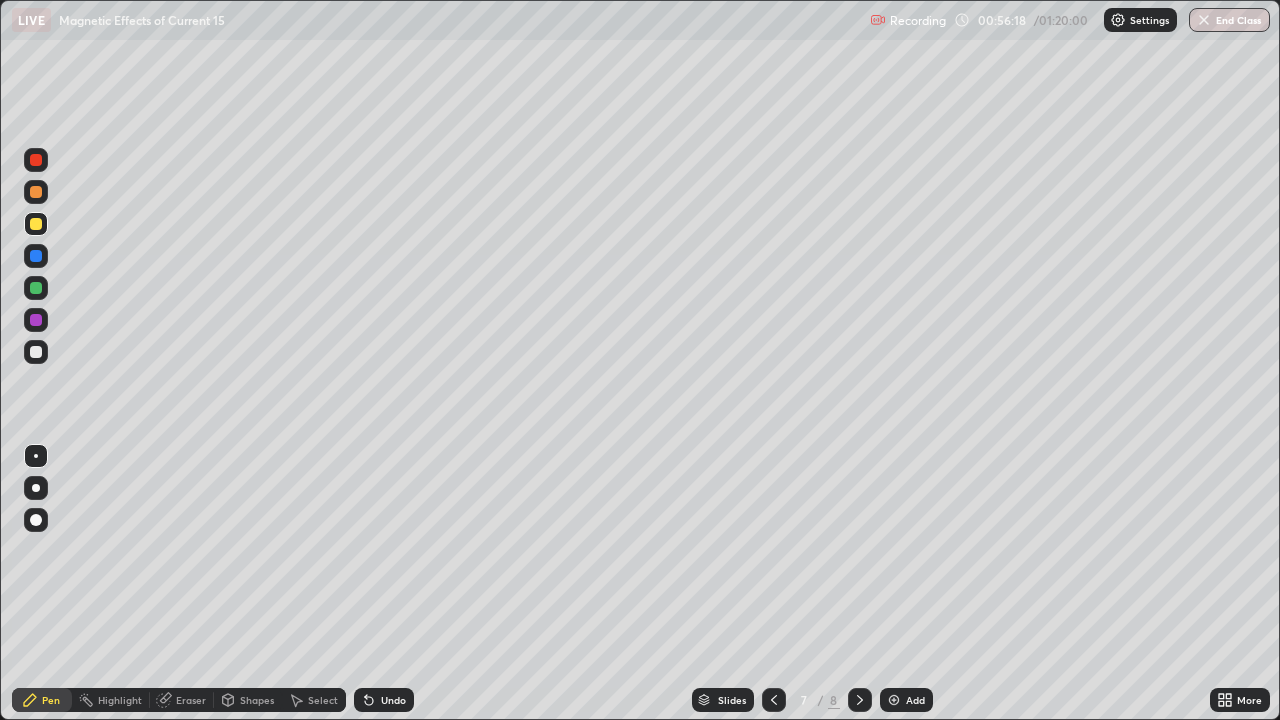 click 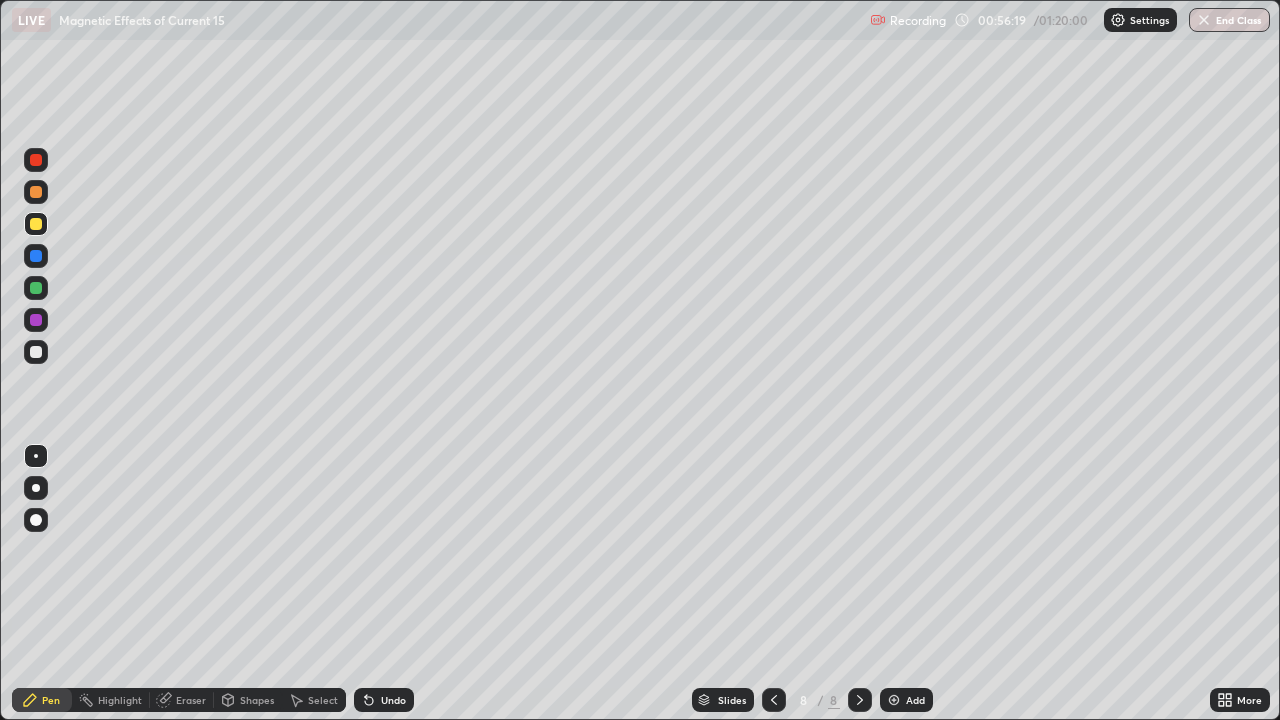 click 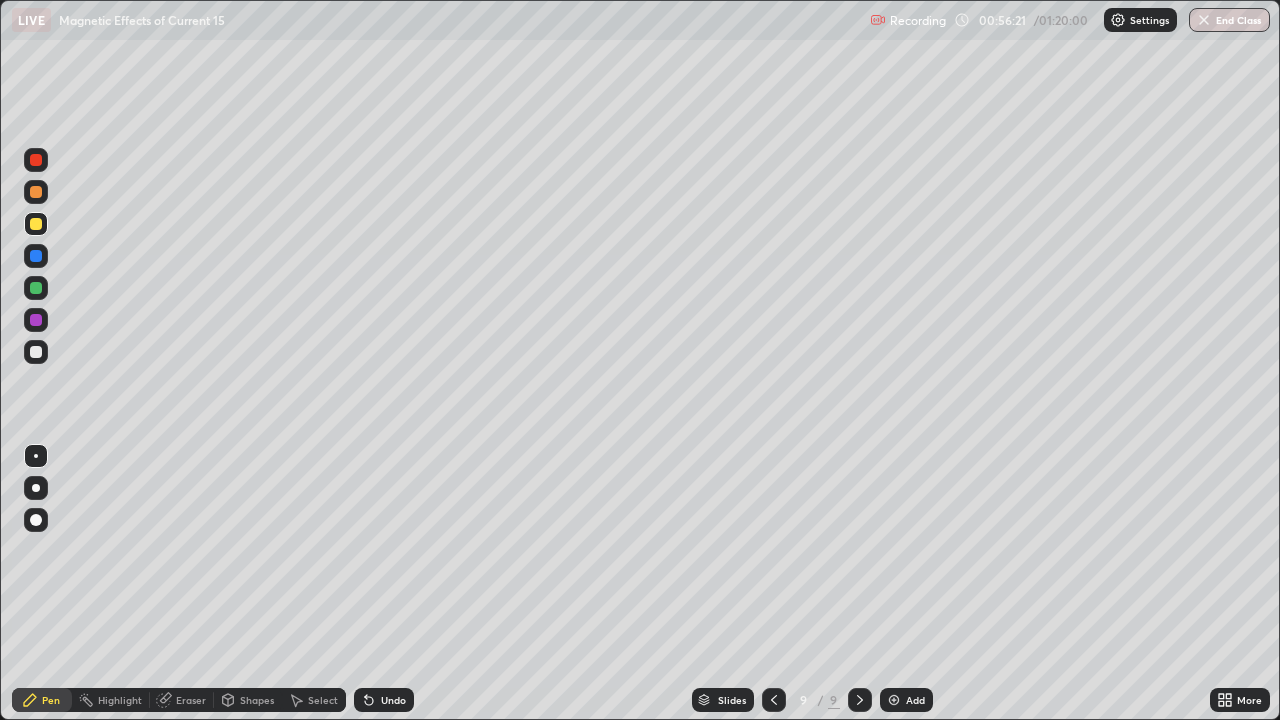 click at bounding box center (36, 352) 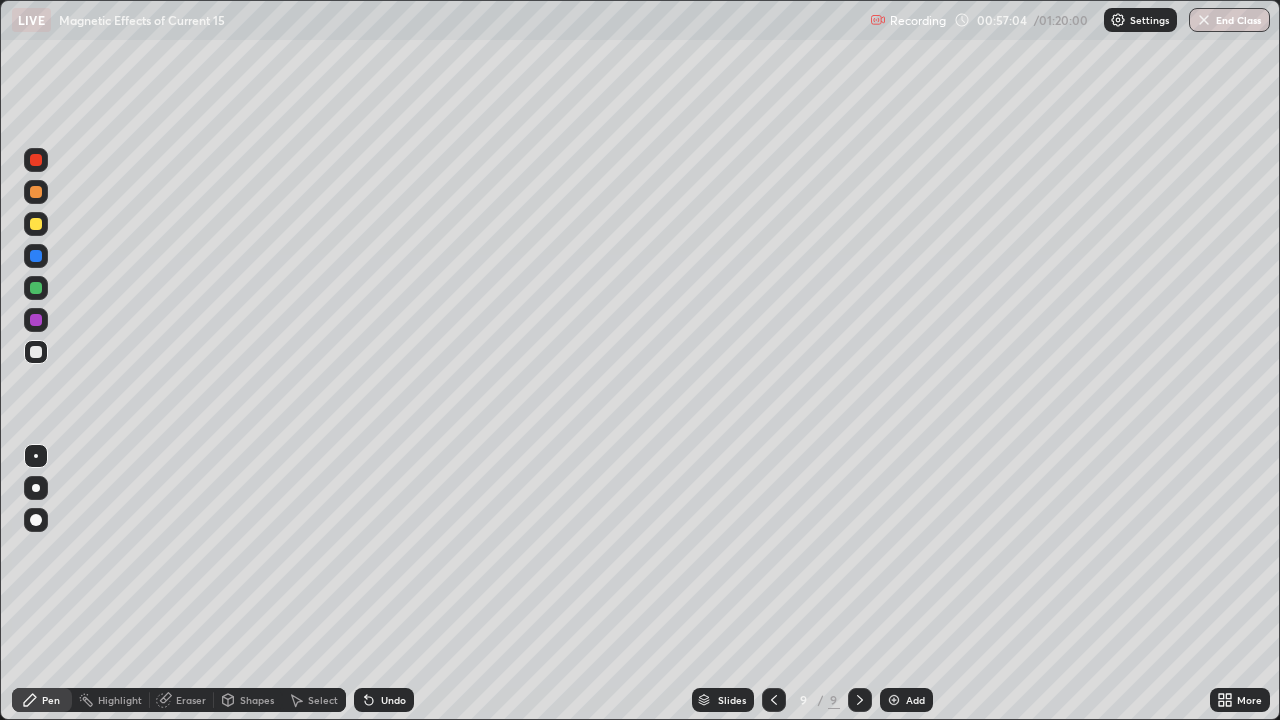 click on "Eraser" at bounding box center (182, 700) 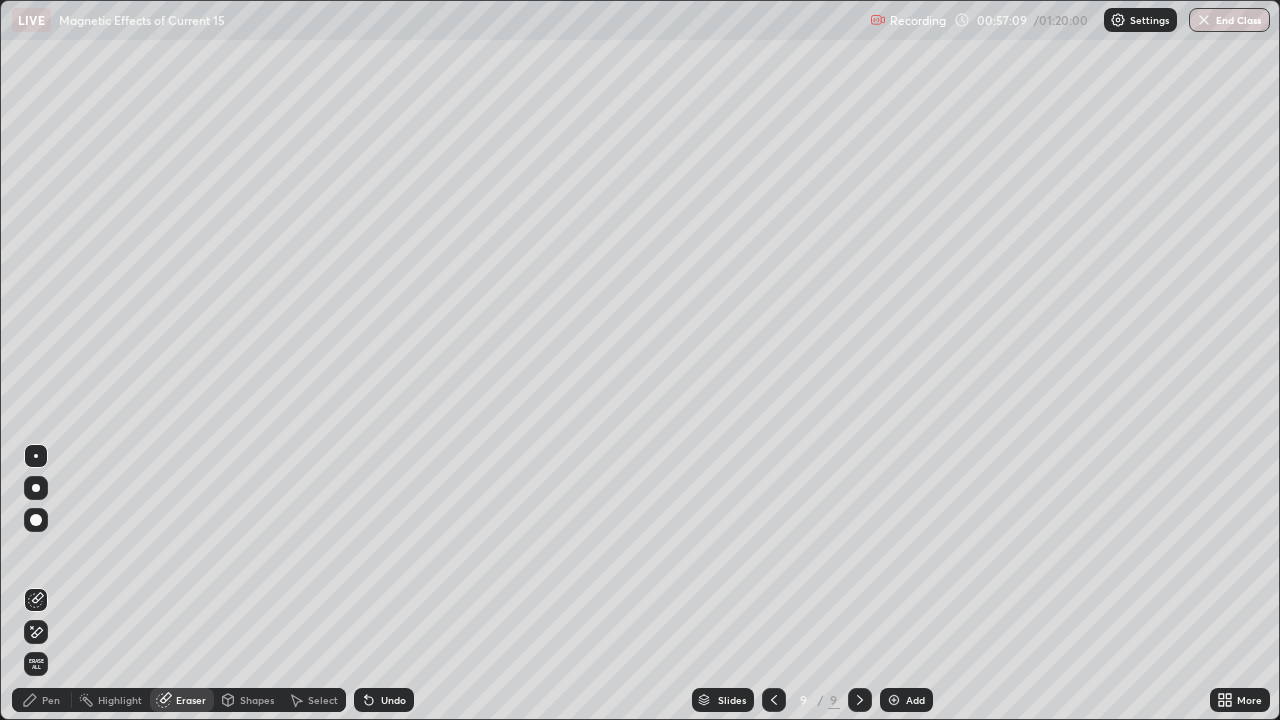 click on "Pen" at bounding box center (42, 700) 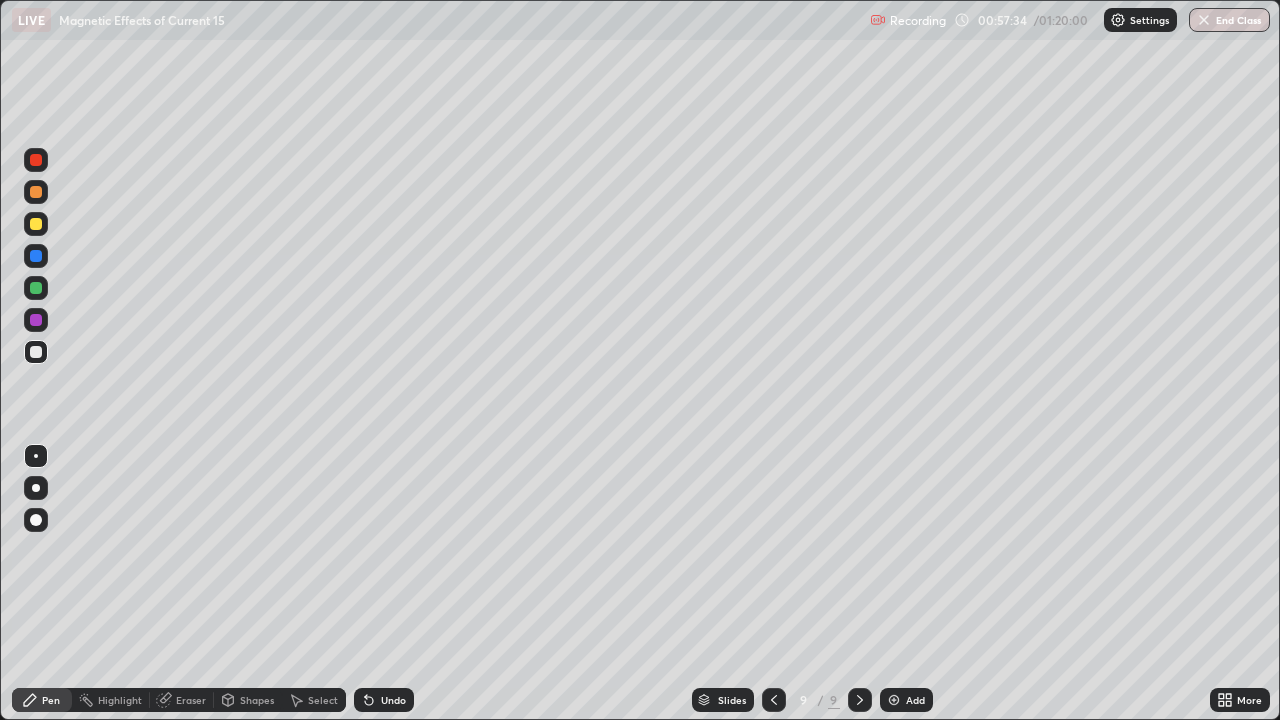click at bounding box center (36, 224) 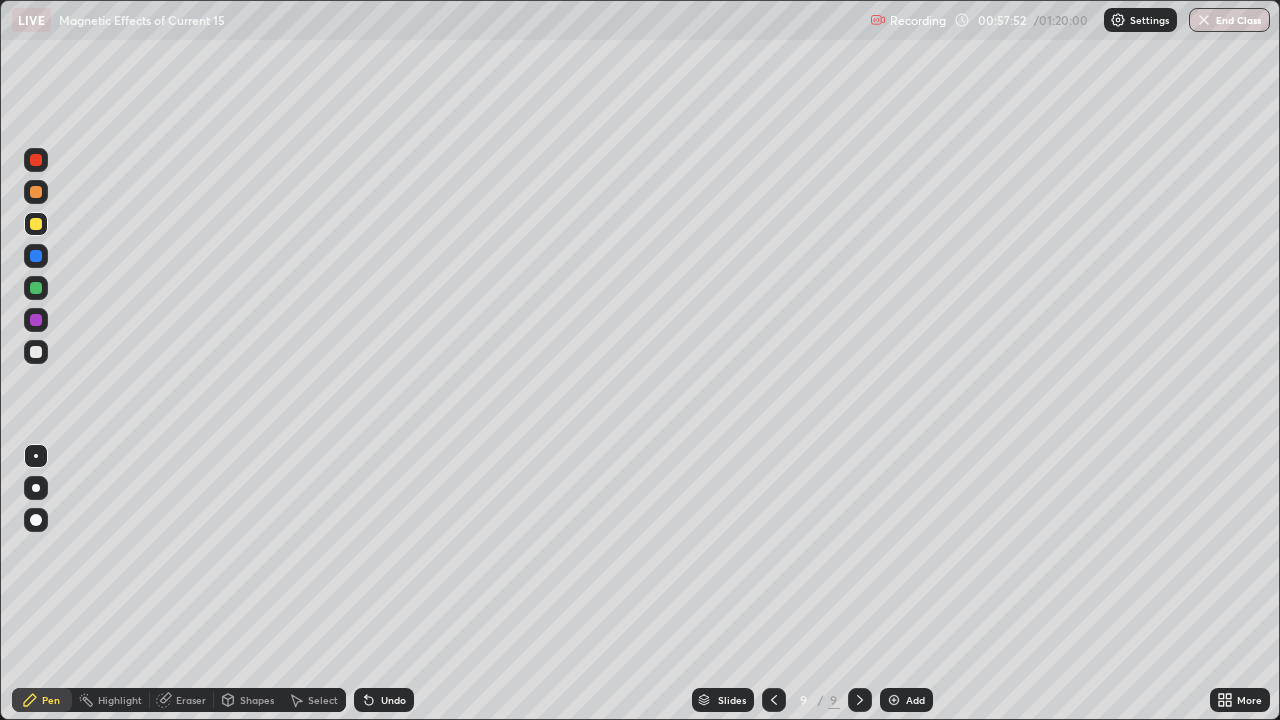 click at bounding box center (36, 352) 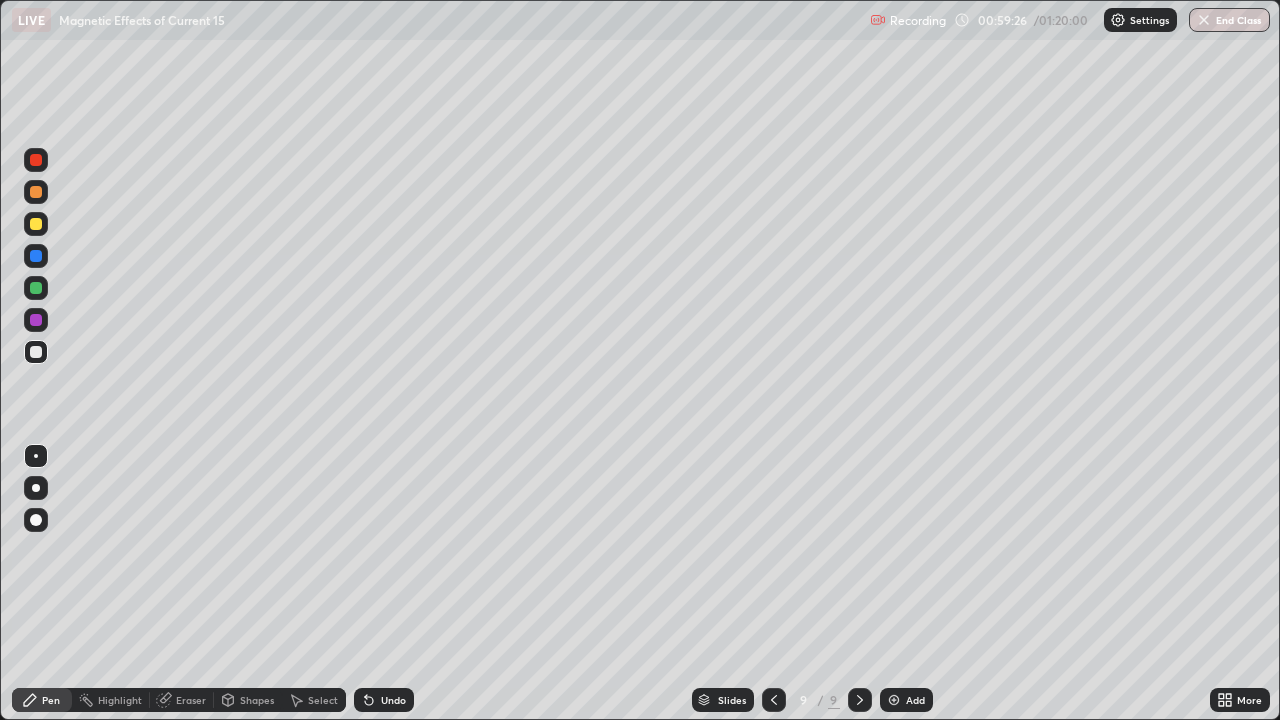 click at bounding box center (36, 288) 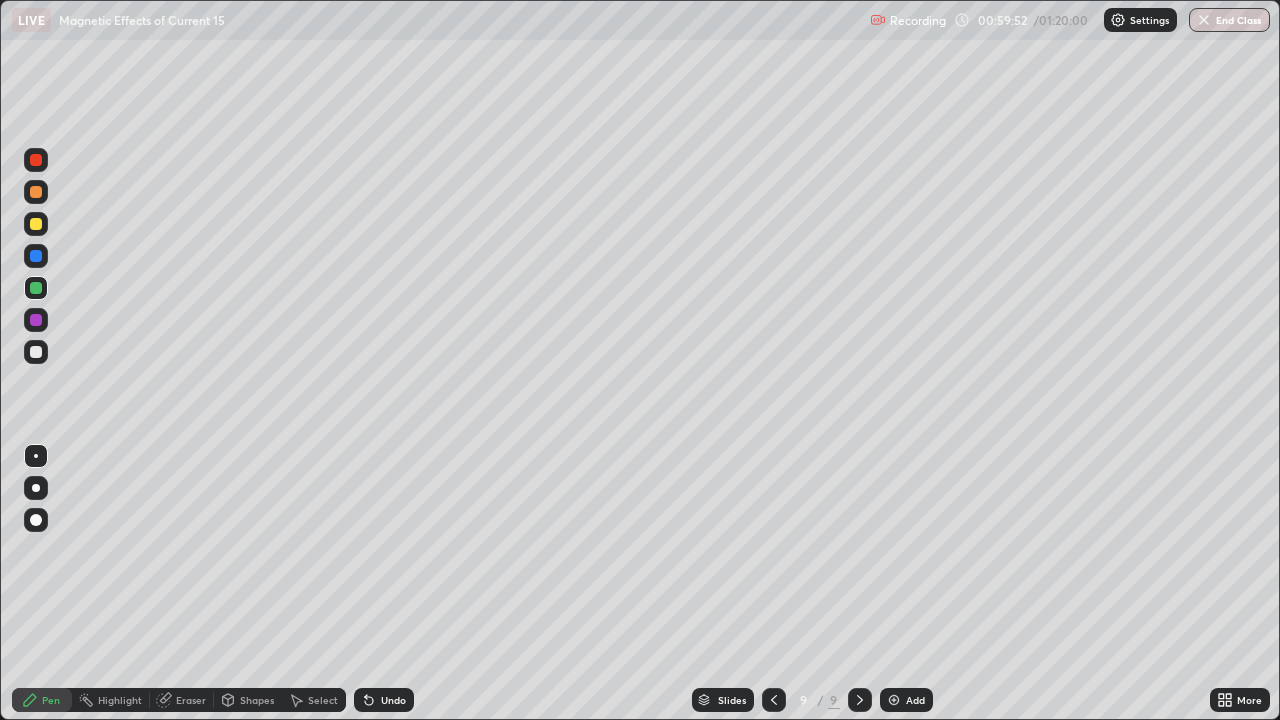 click on "Undo" at bounding box center (393, 700) 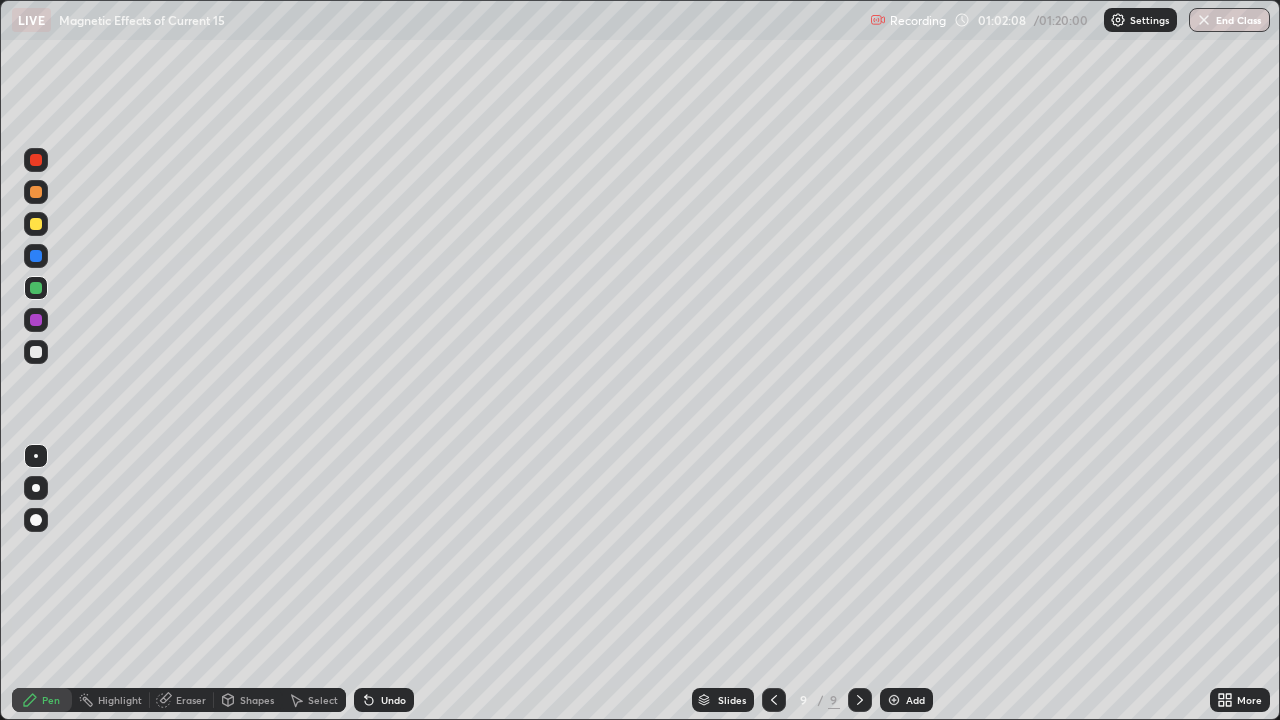 click on "Add" at bounding box center [906, 700] 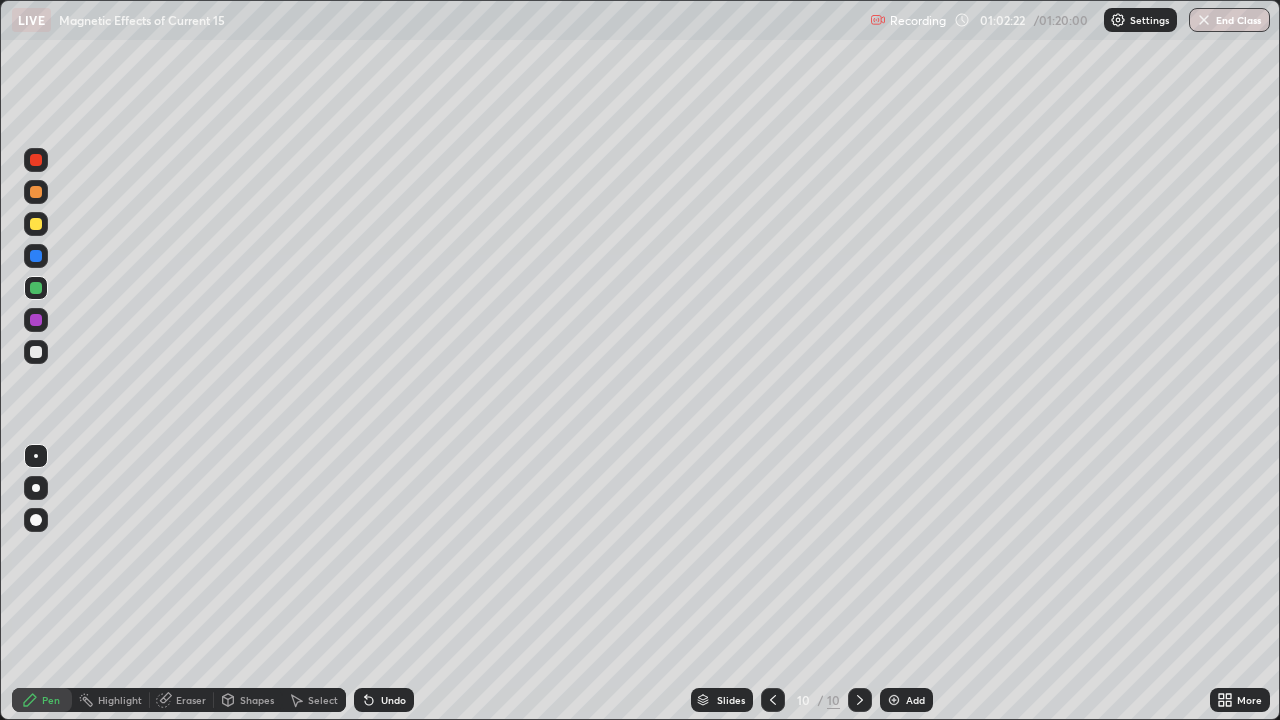 click at bounding box center (36, 224) 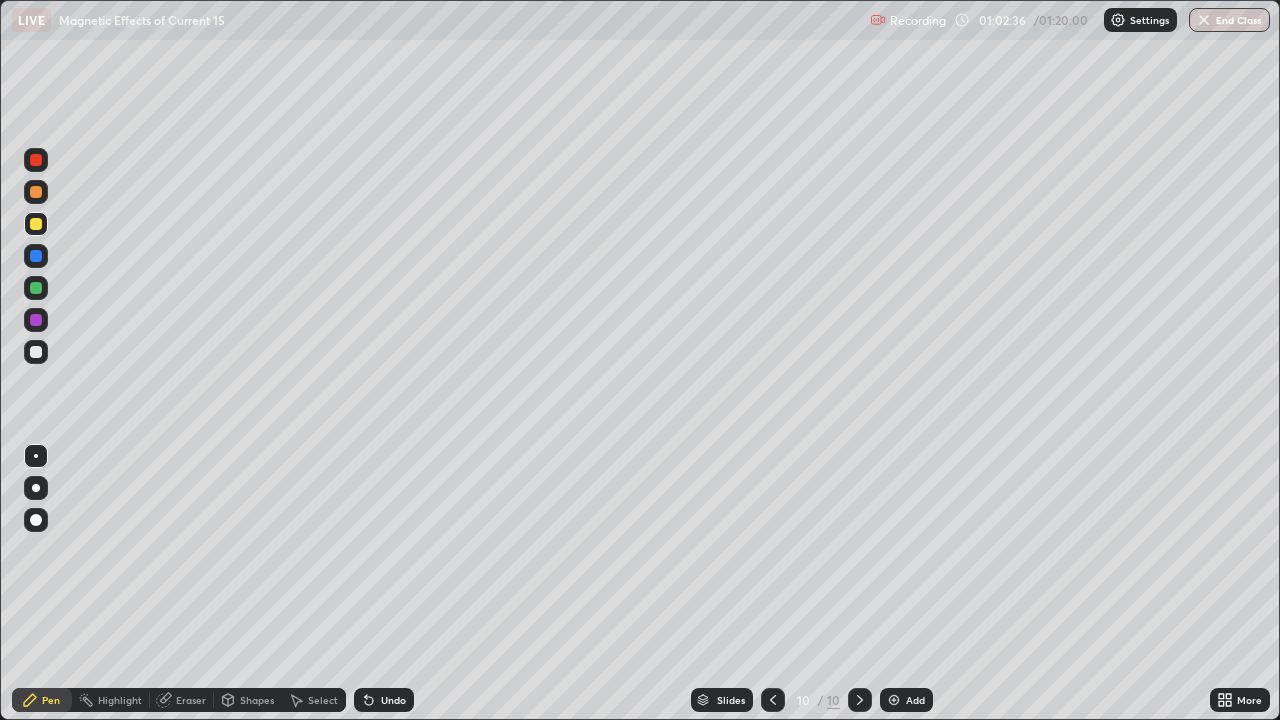 click 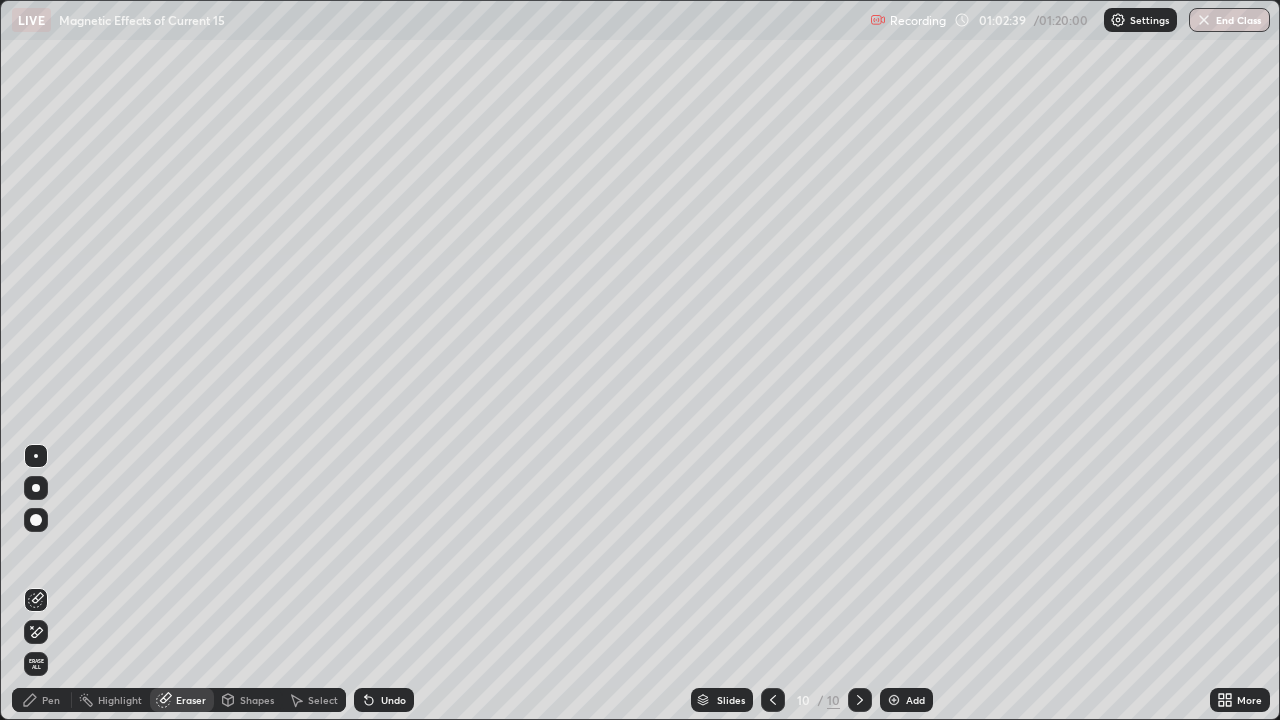 click on "Pen" at bounding box center [42, 700] 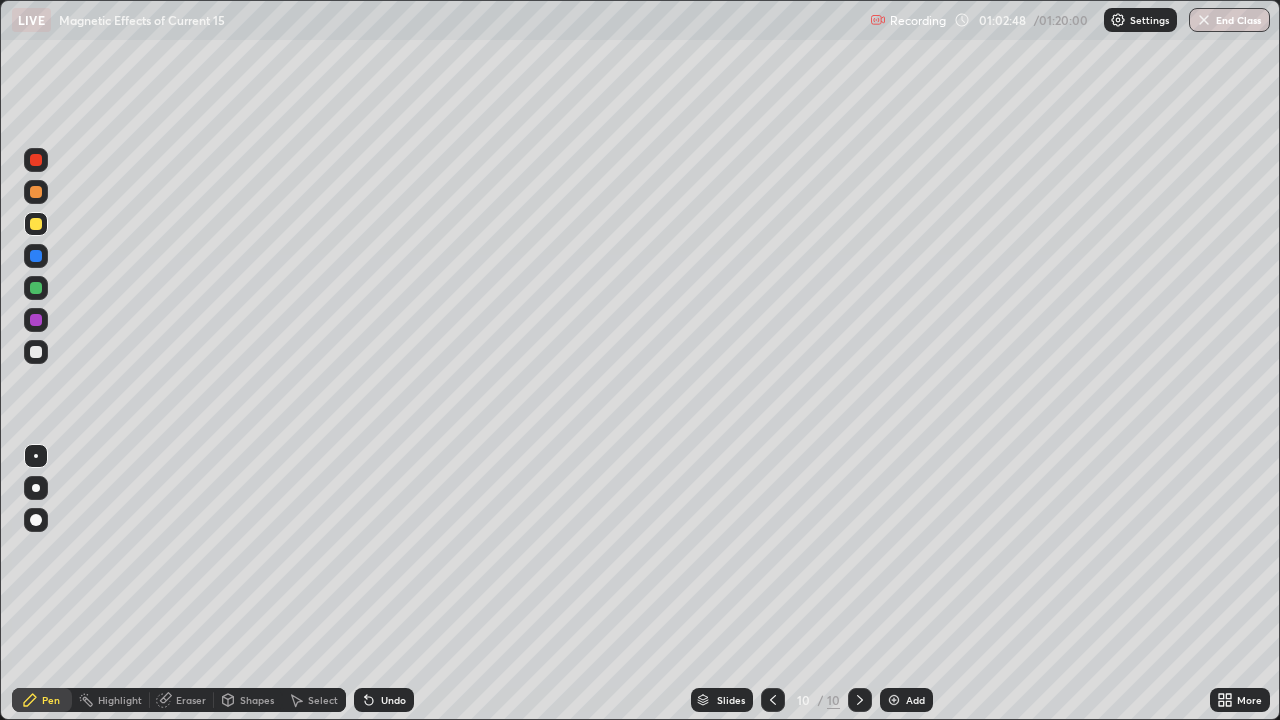 click at bounding box center [36, 352] 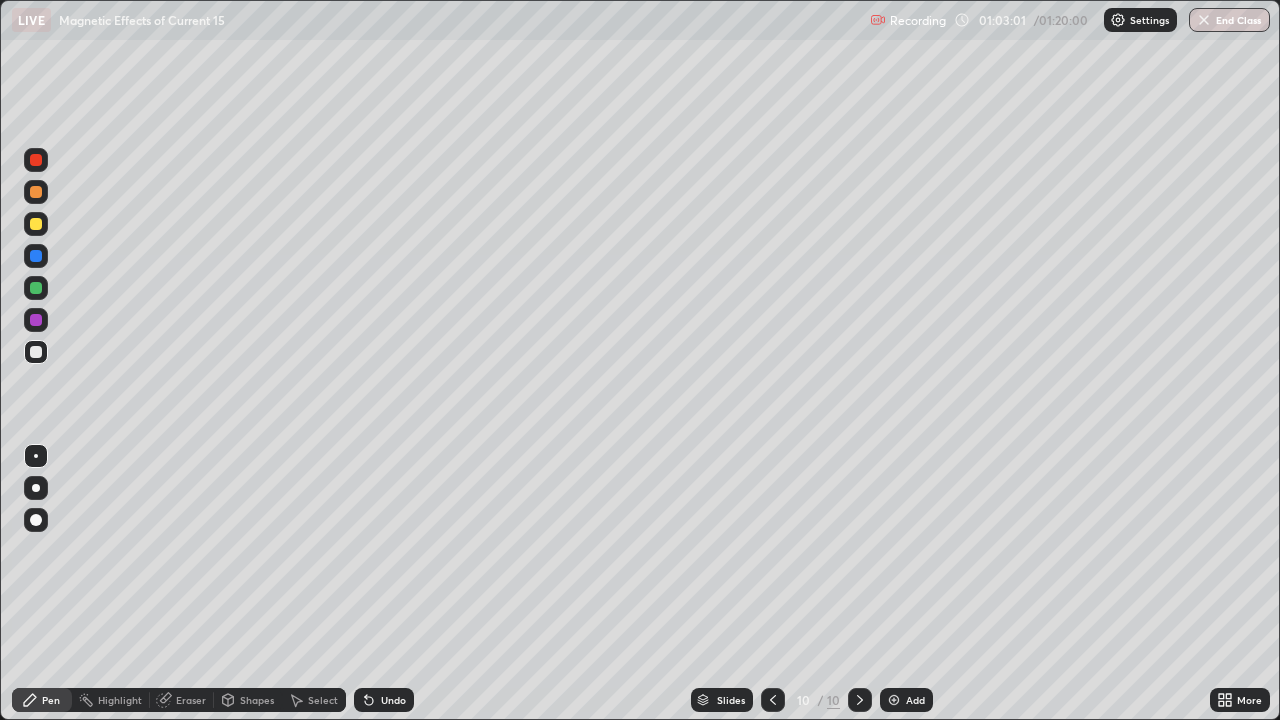 click on "Eraser" at bounding box center [182, 700] 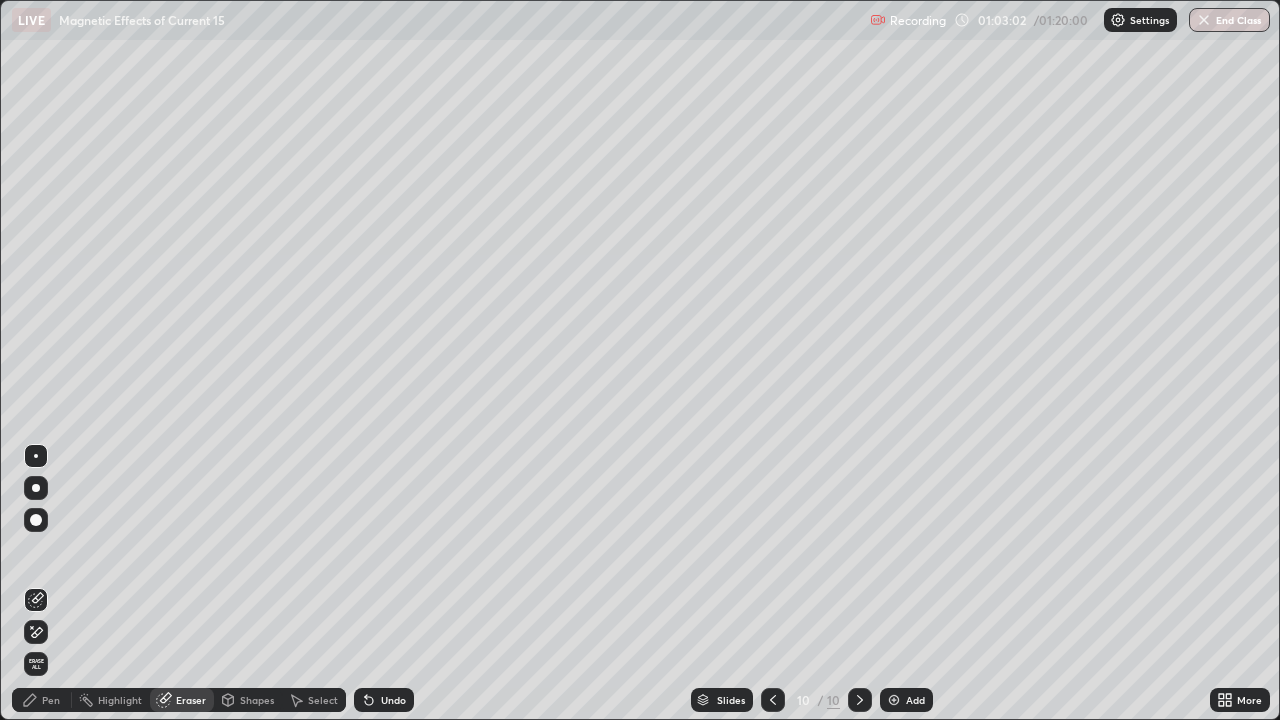 click 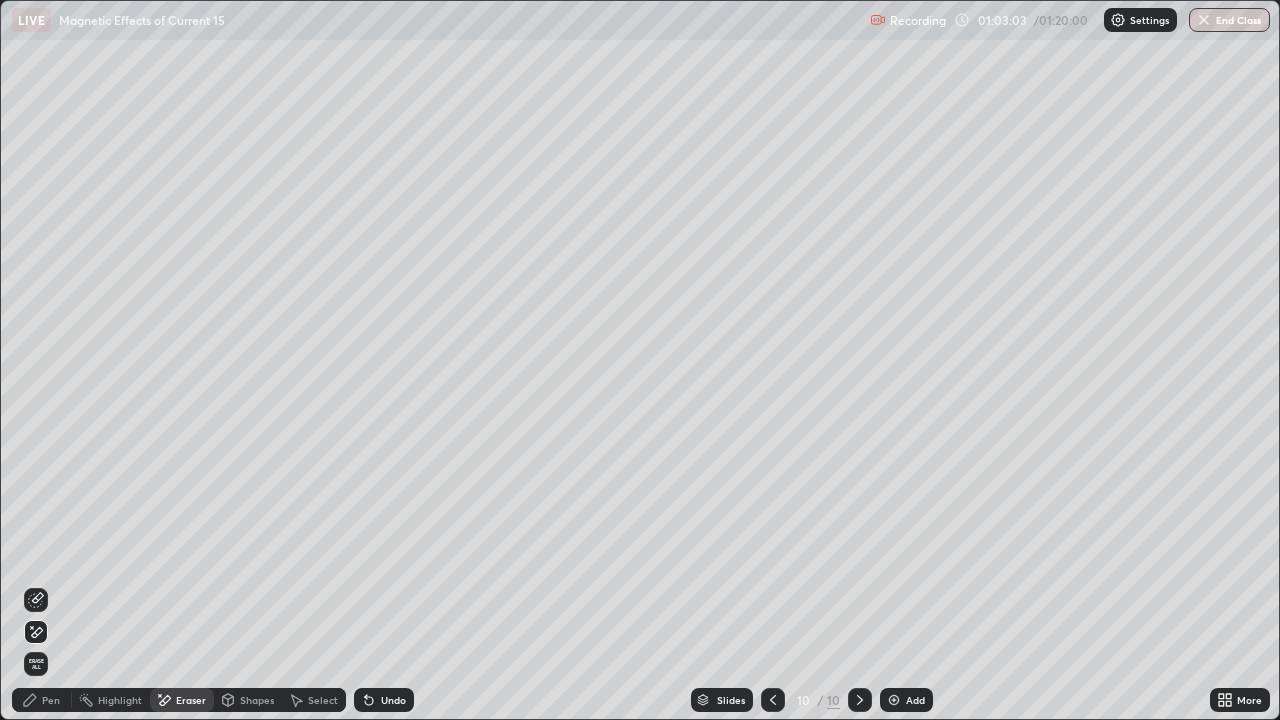 click on "Erase all" at bounding box center [36, 664] 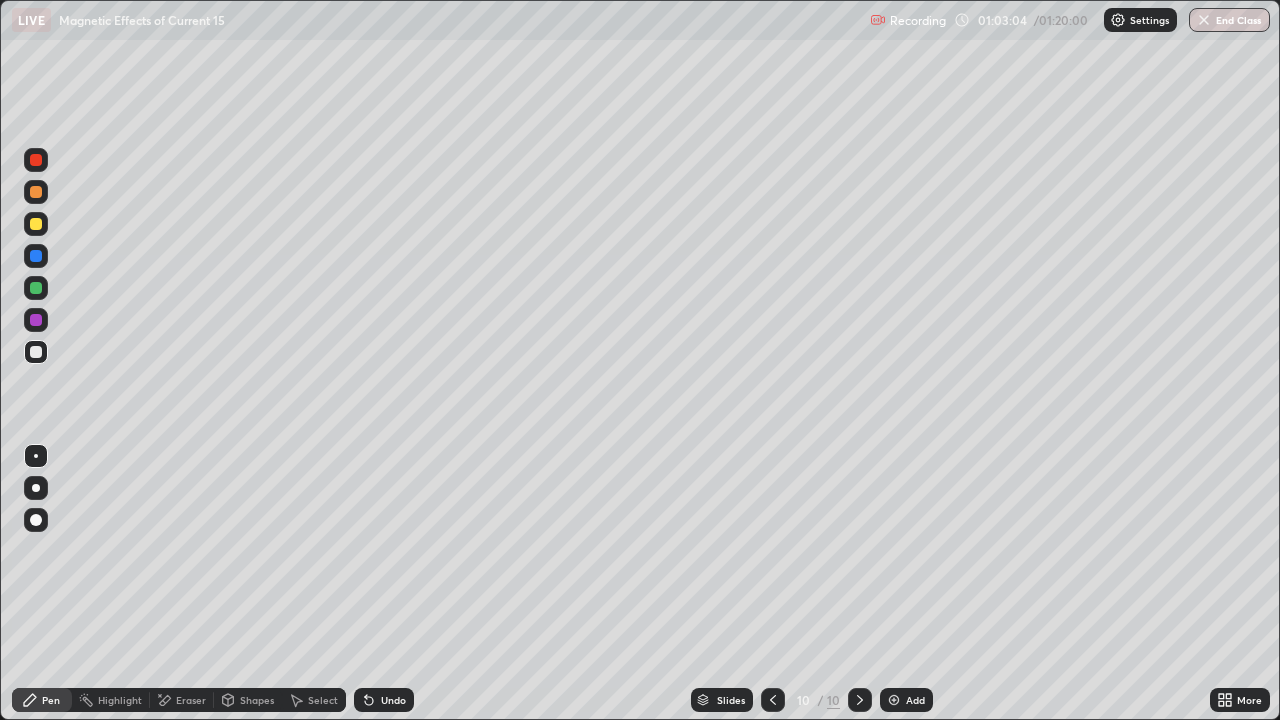 click on "Pen" at bounding box center (51, 700) 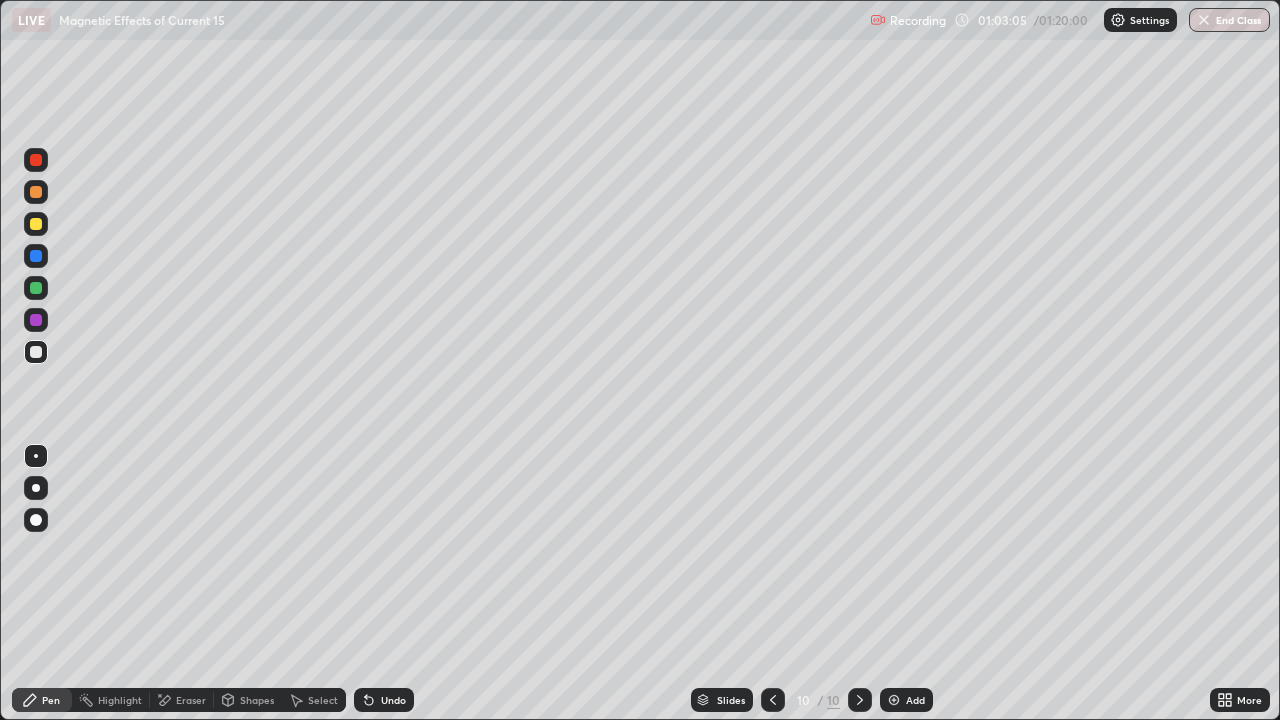 click at bounding box center (36, 224) 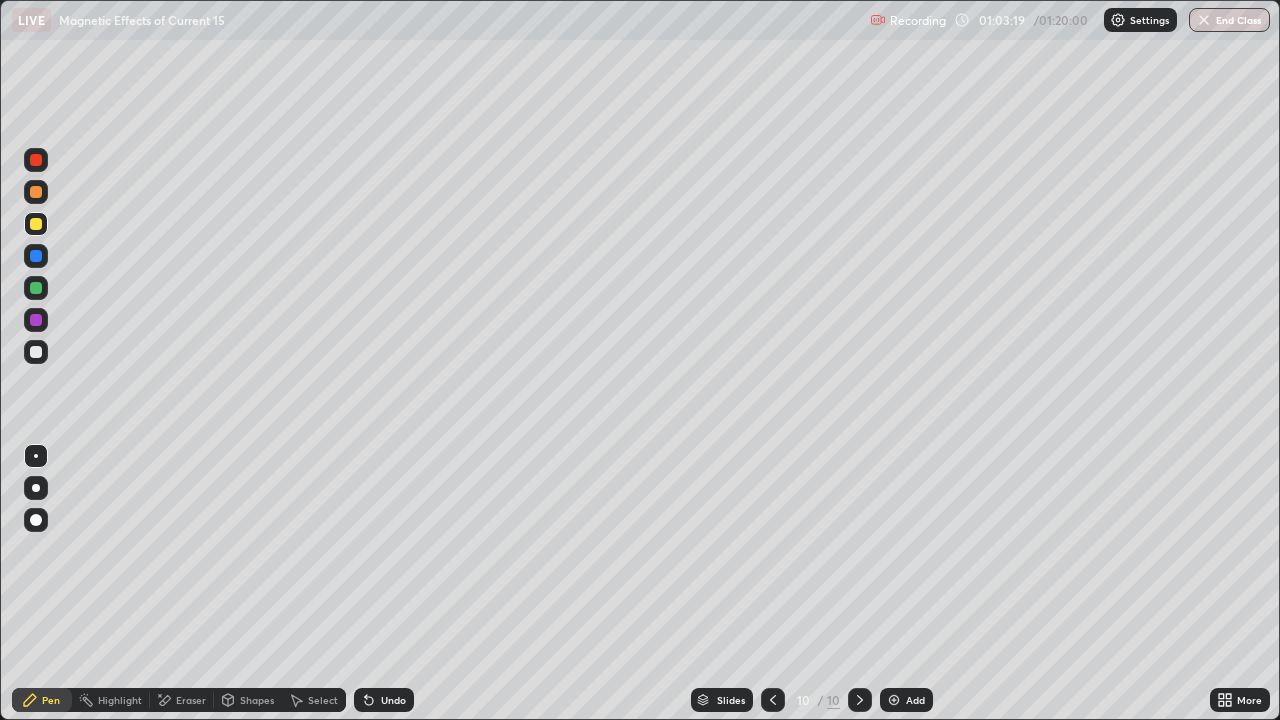 click at bounding box center (36, 352) 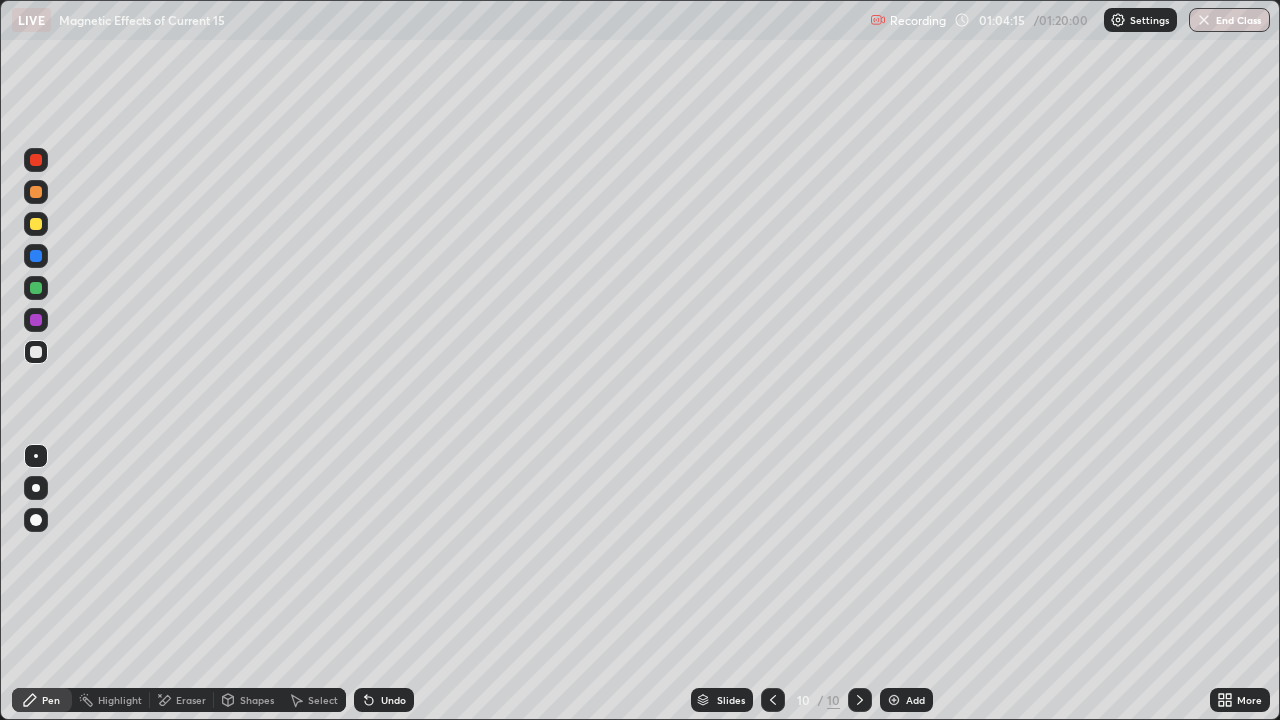 click 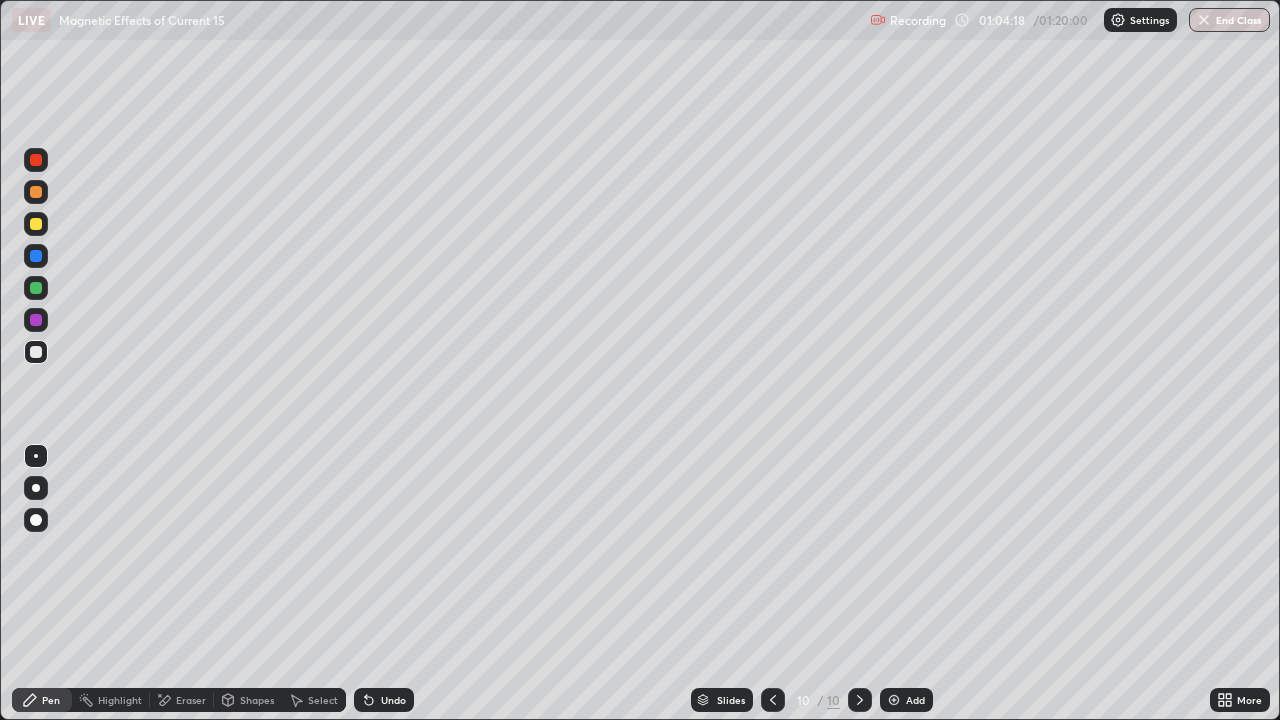 click at bounding box center [36, 224] 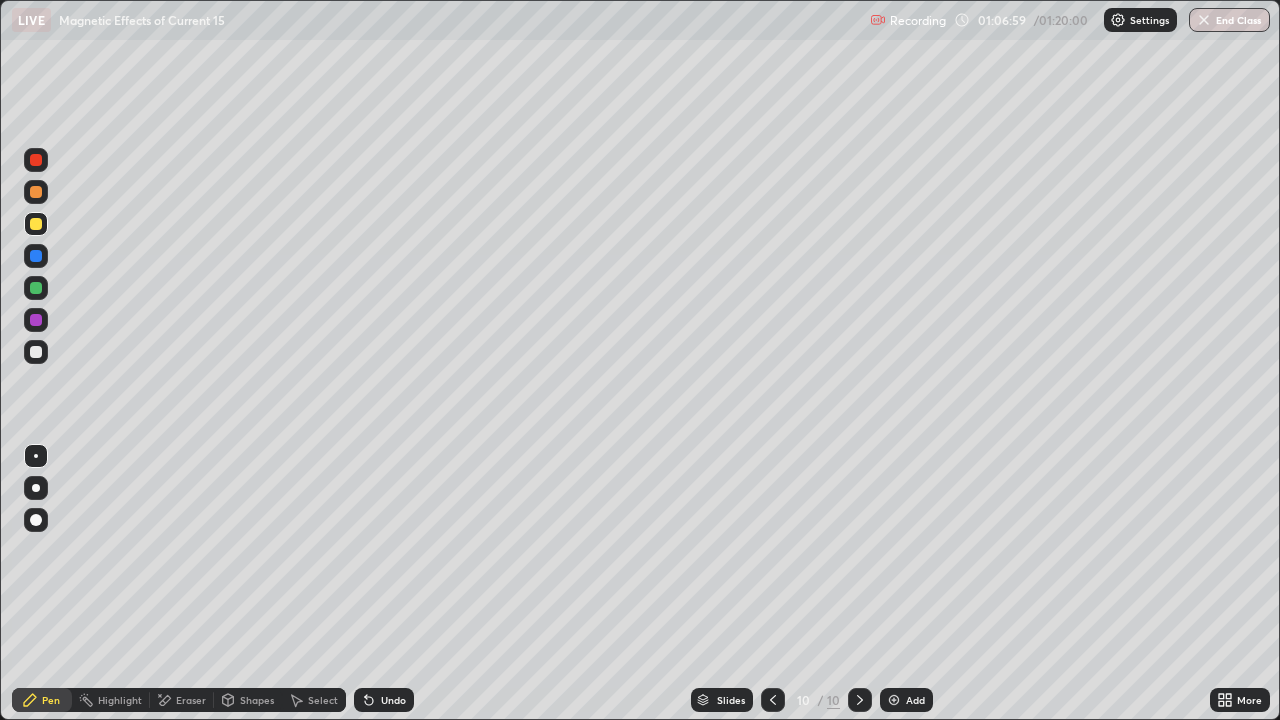 click on "Add" at bounding box center [906, 700] 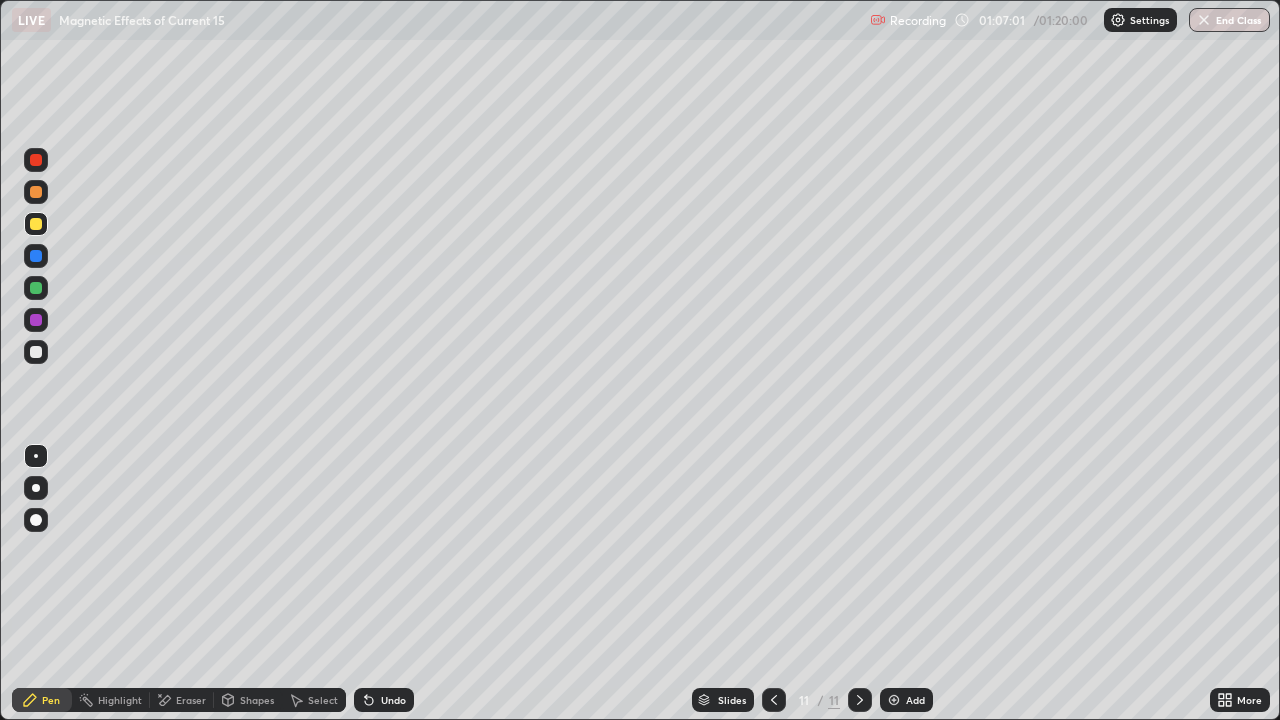 click at bounding box center (36, 352) 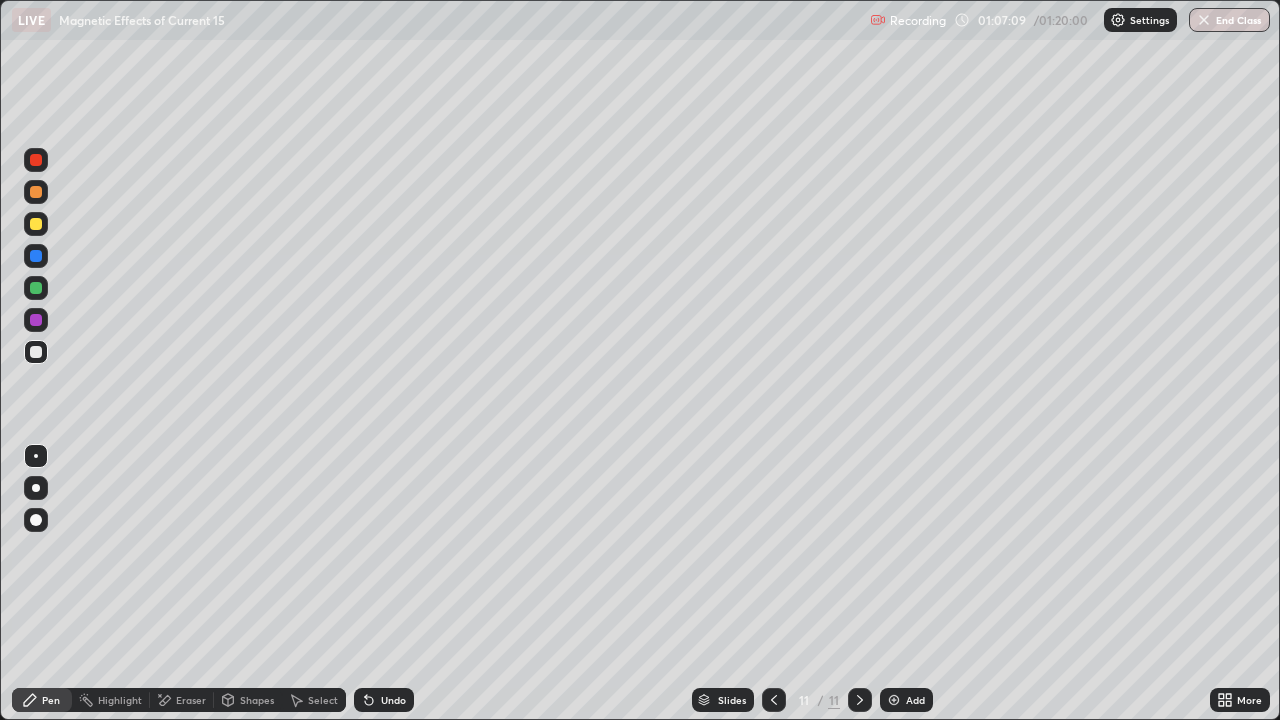 click at bounding box center [36, 224] 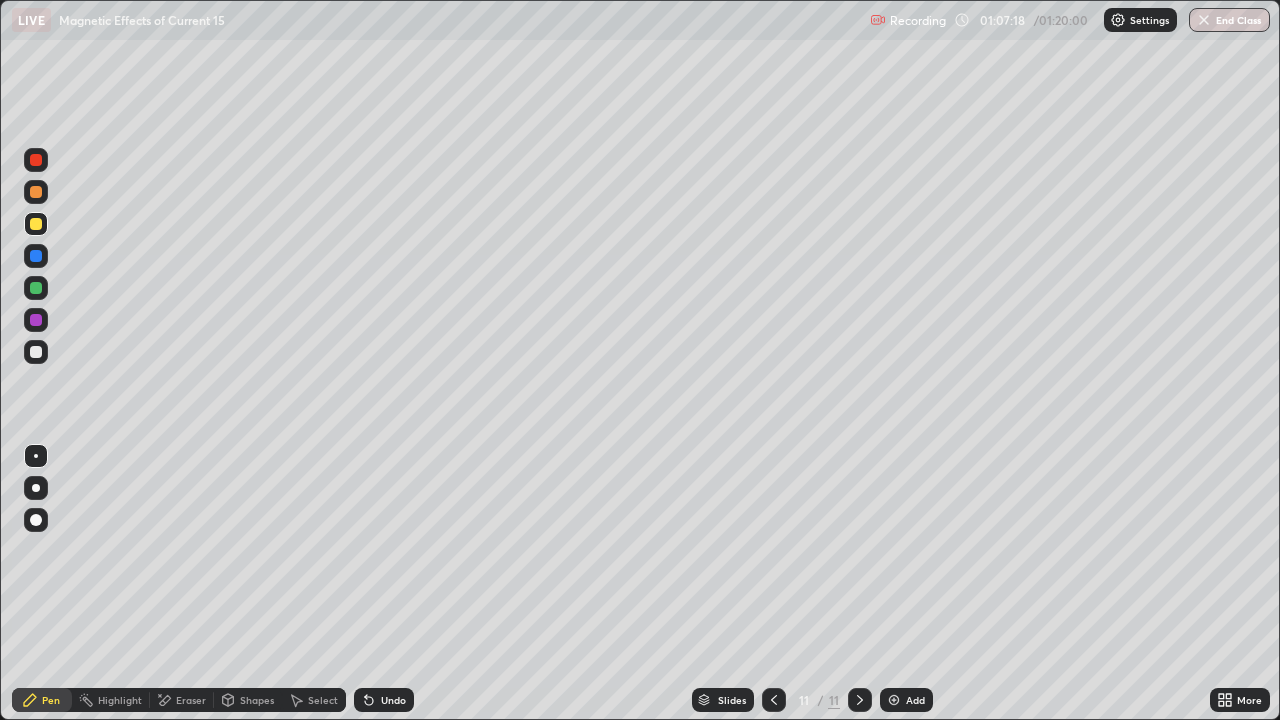 click at bounding box center [36, 288] 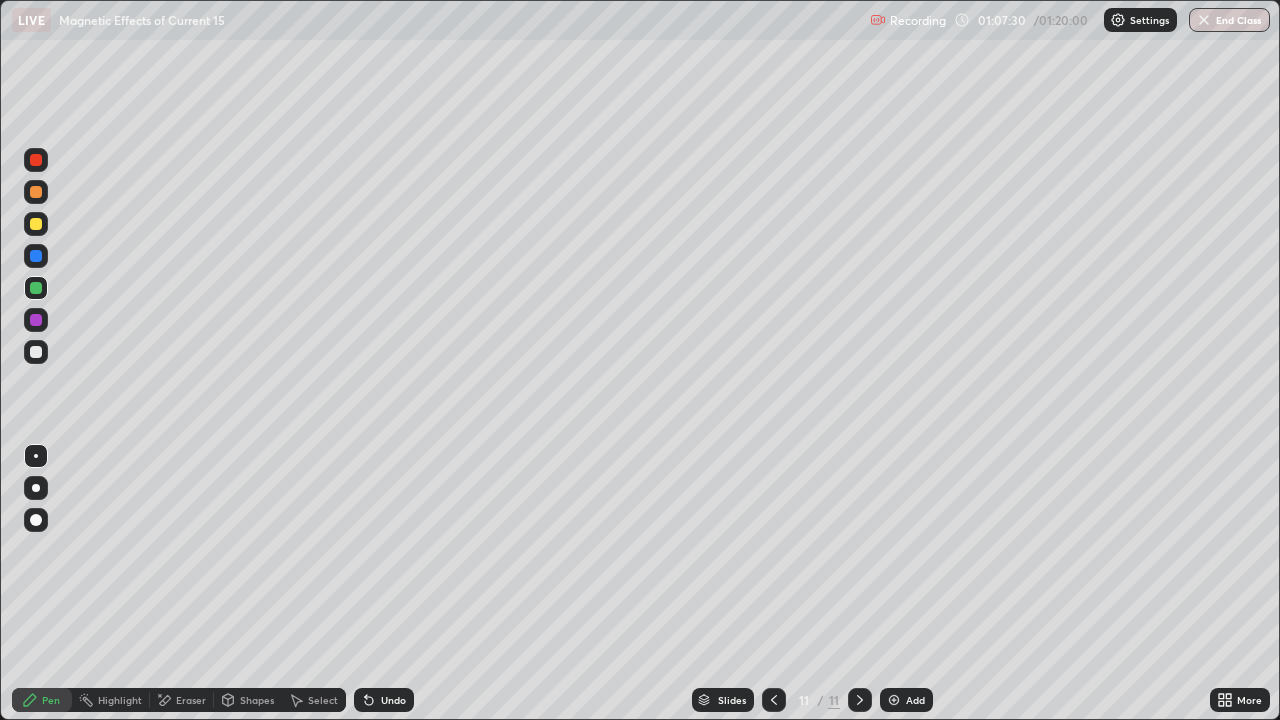 click at bounding box center (36, 352) 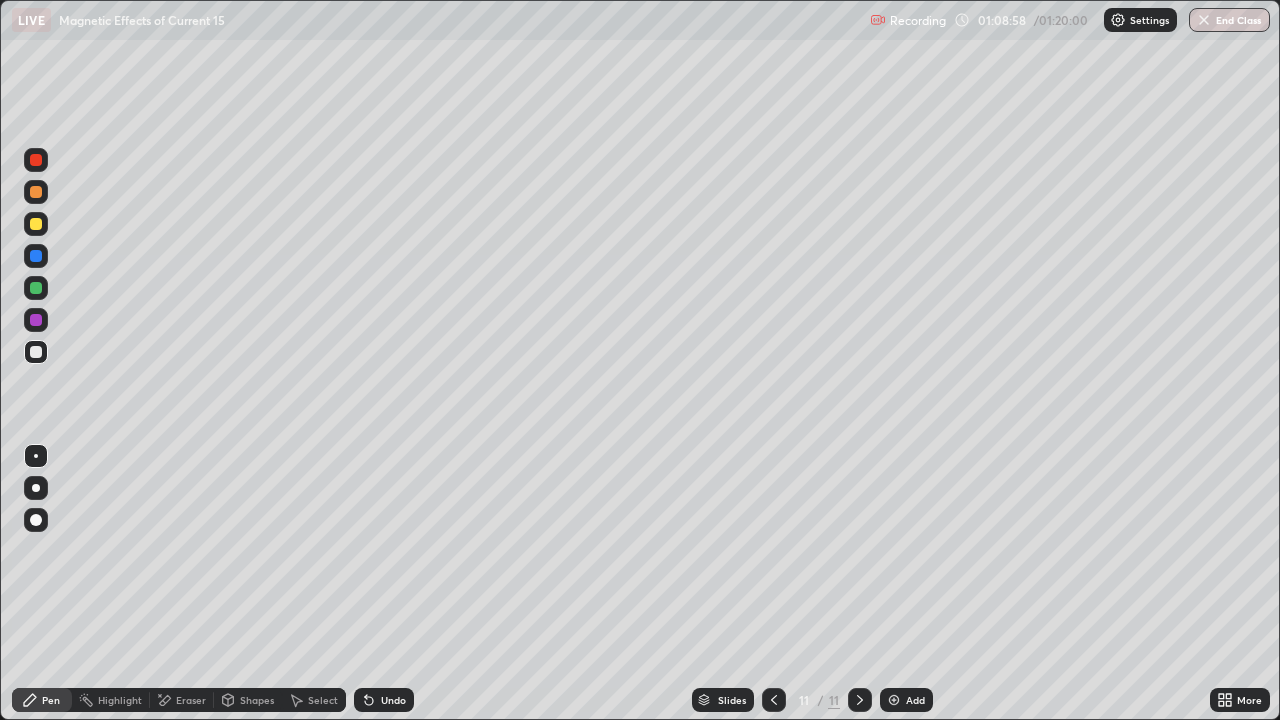 click at bounding box center (36, 288) 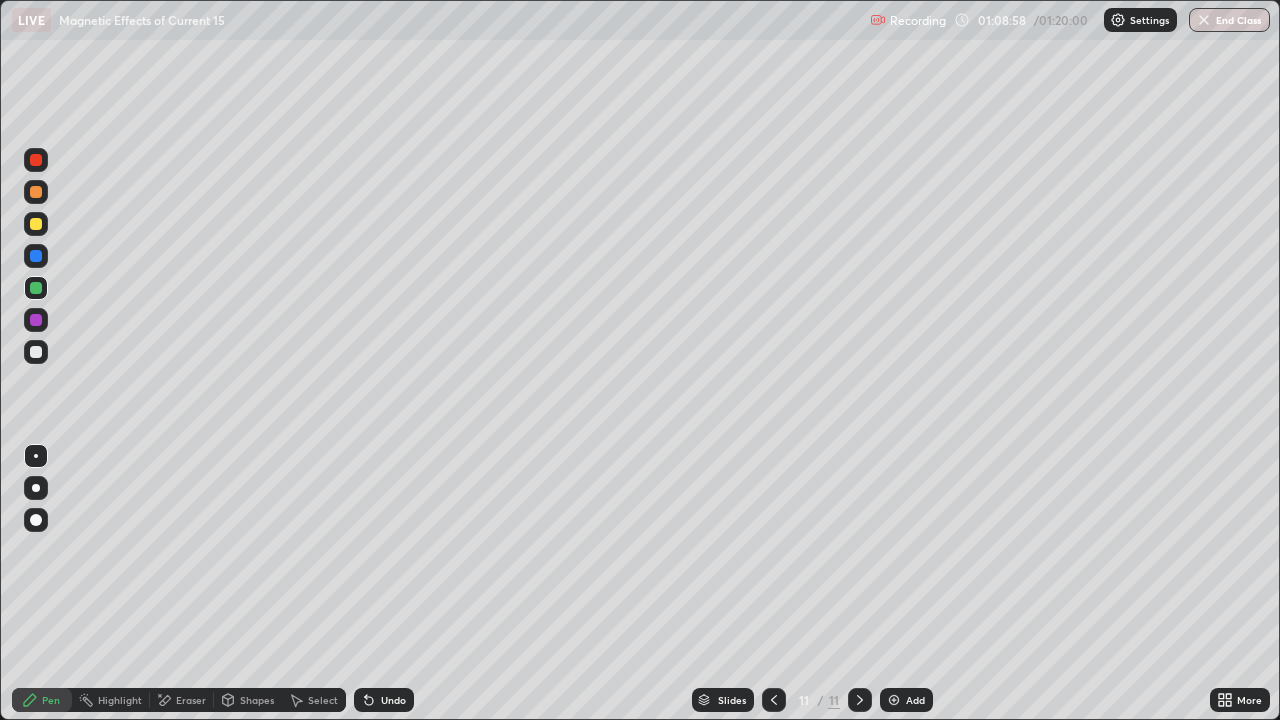 click at bounding box center (36, 352) 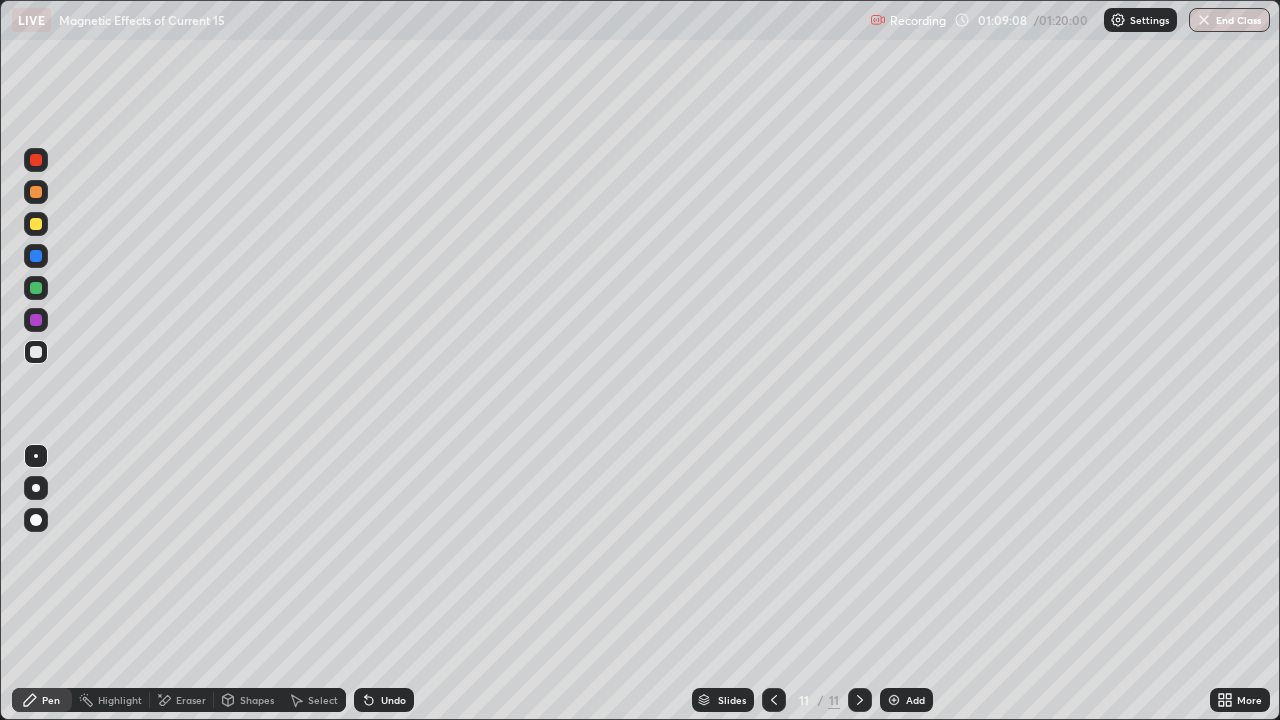 click at bounding box center [36, 352] 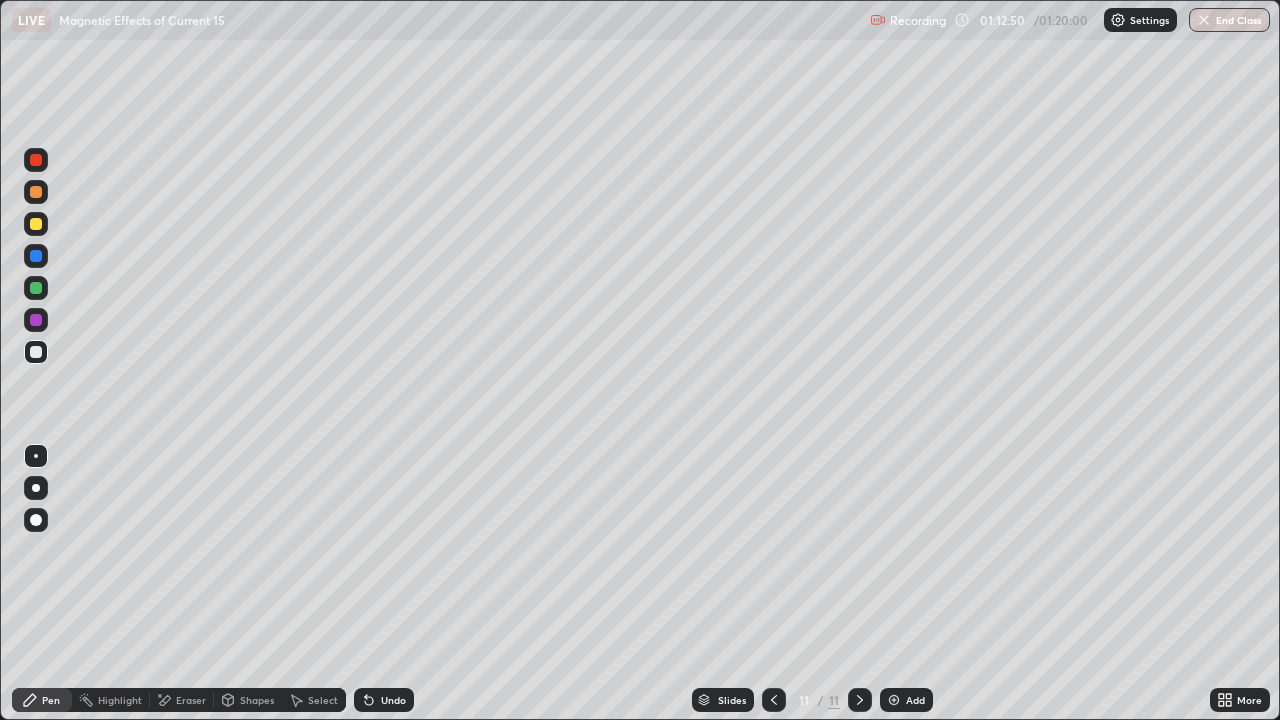click on "Add" at bounding box center (906, 700) 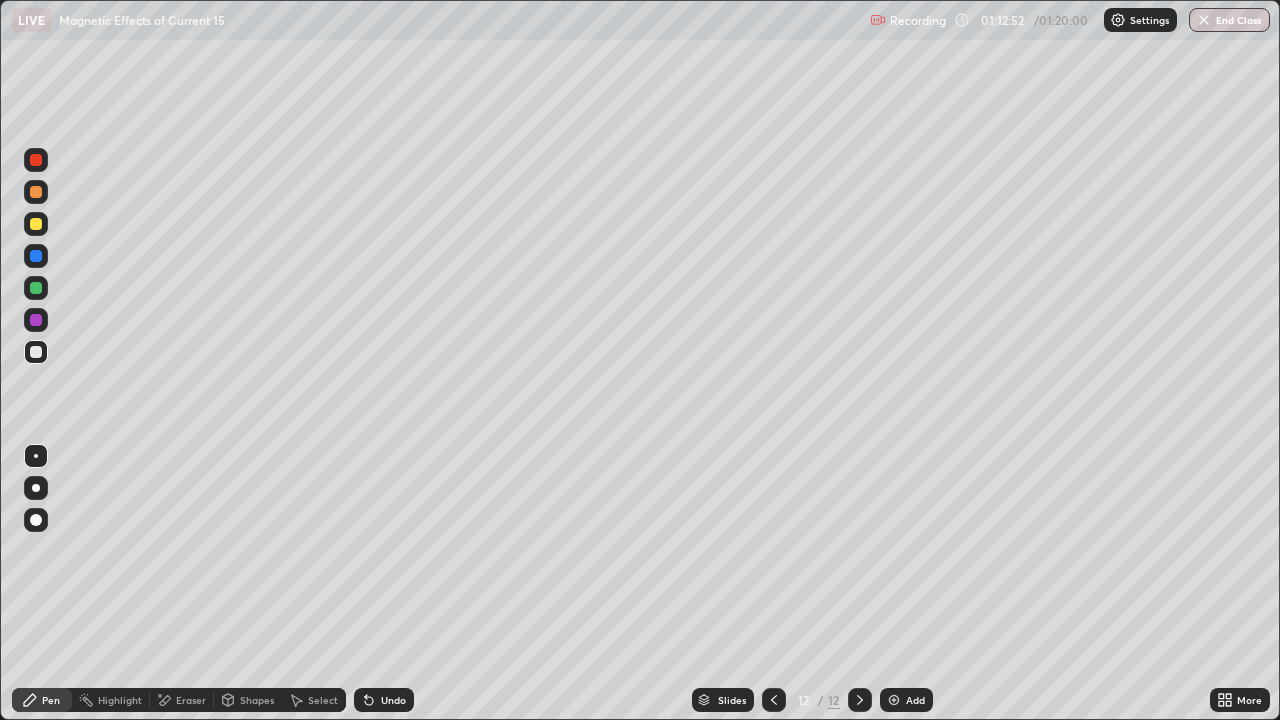 click at bounding box center [36, 224] 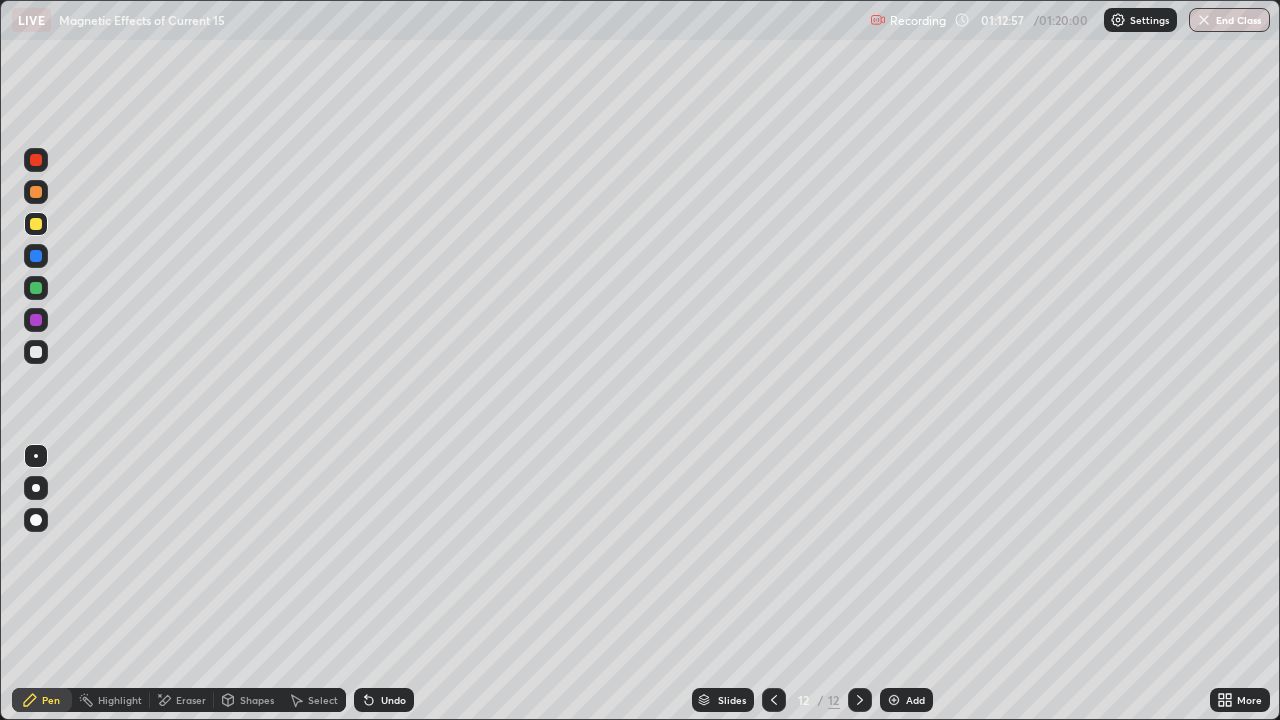 click at bounding box center (36, 352) 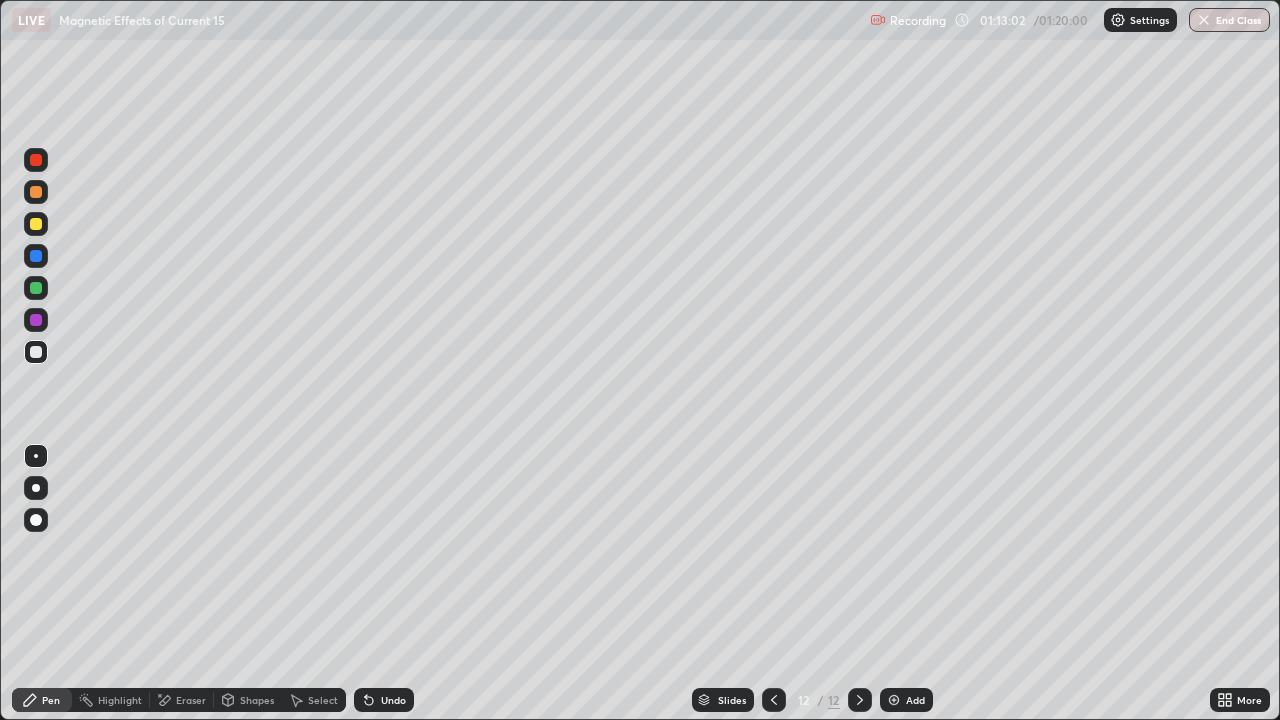 click on "Undo" at bounding box center (384, 700) 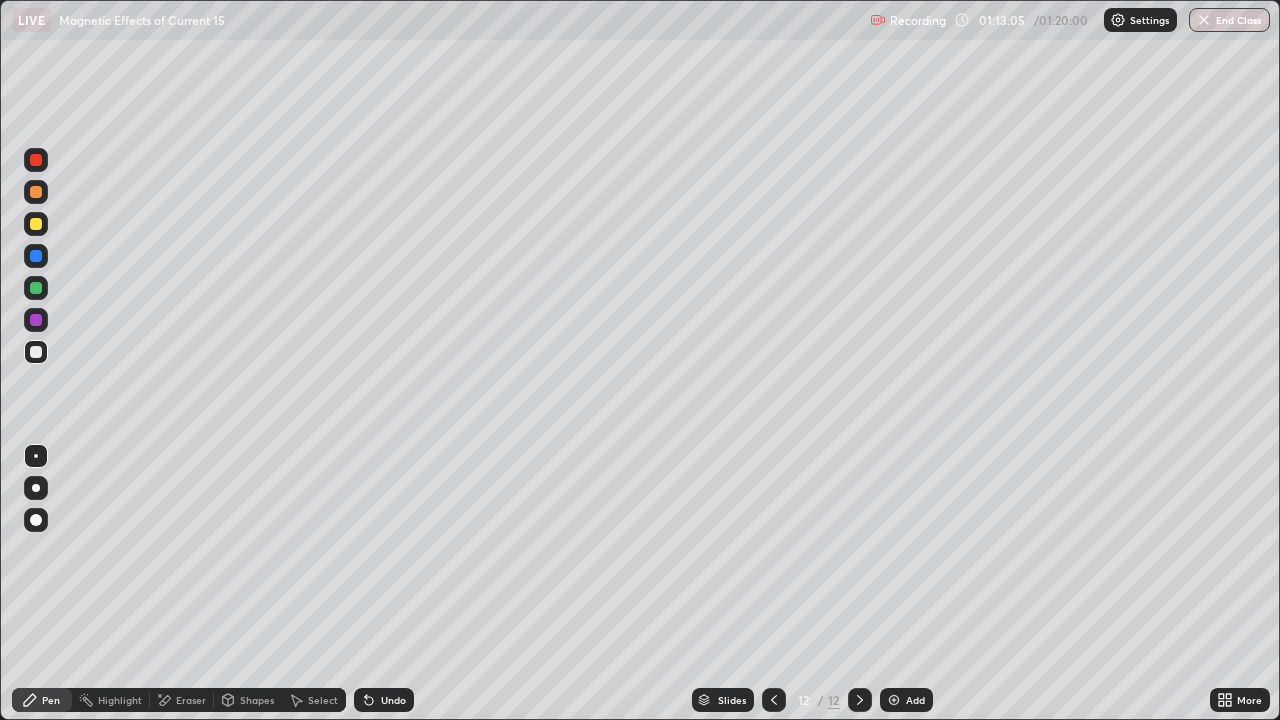 click at bounding box center [36, 224] 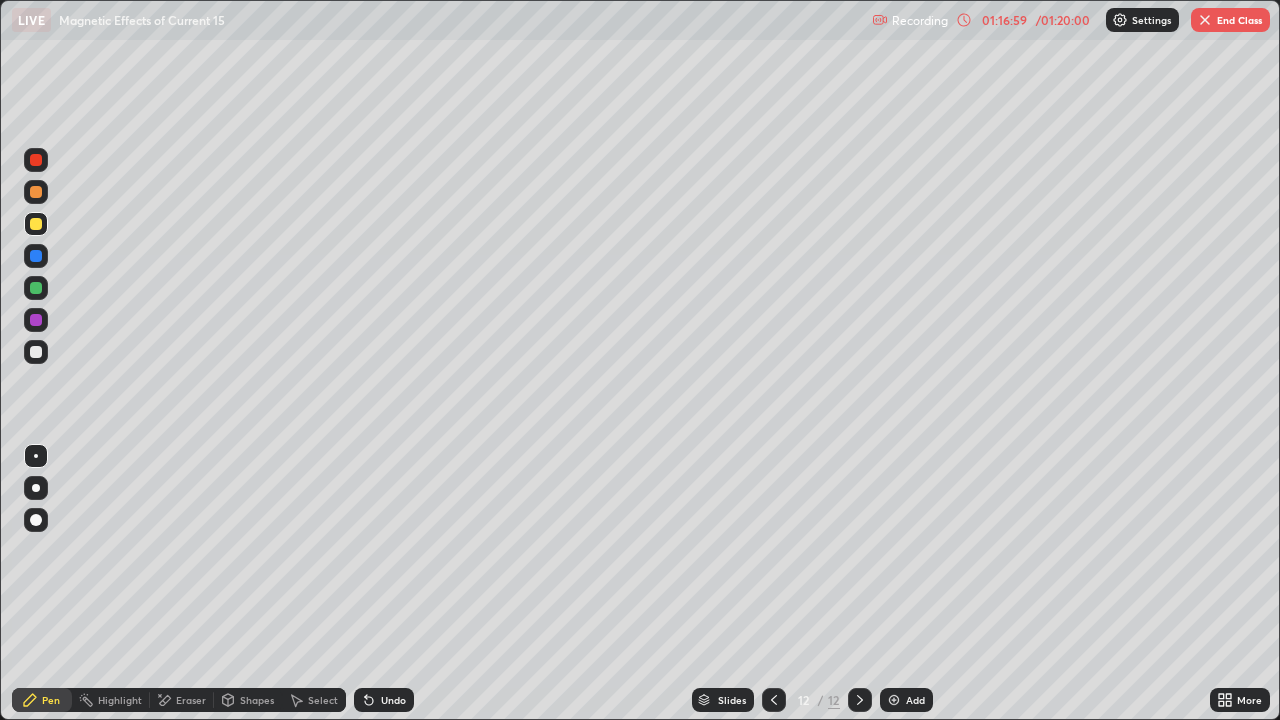 click at bounding box center (1205, 20) 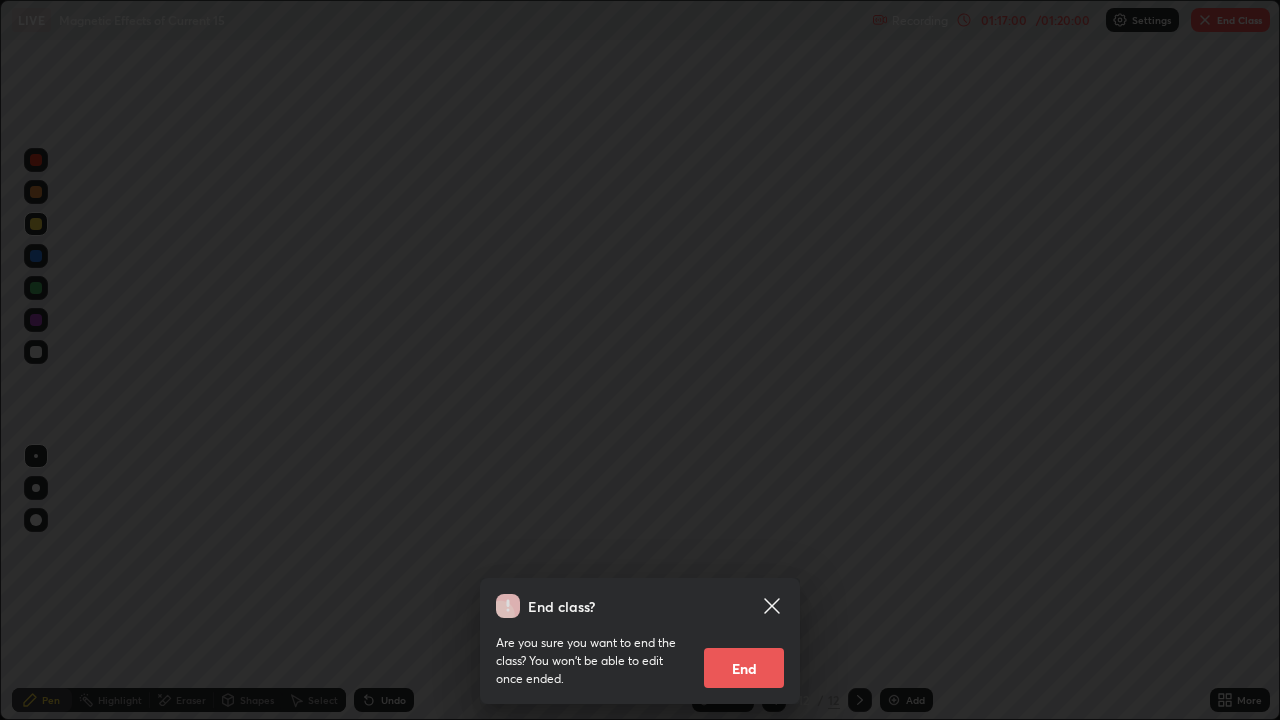 click on "End" at bounding box center [744, 668] 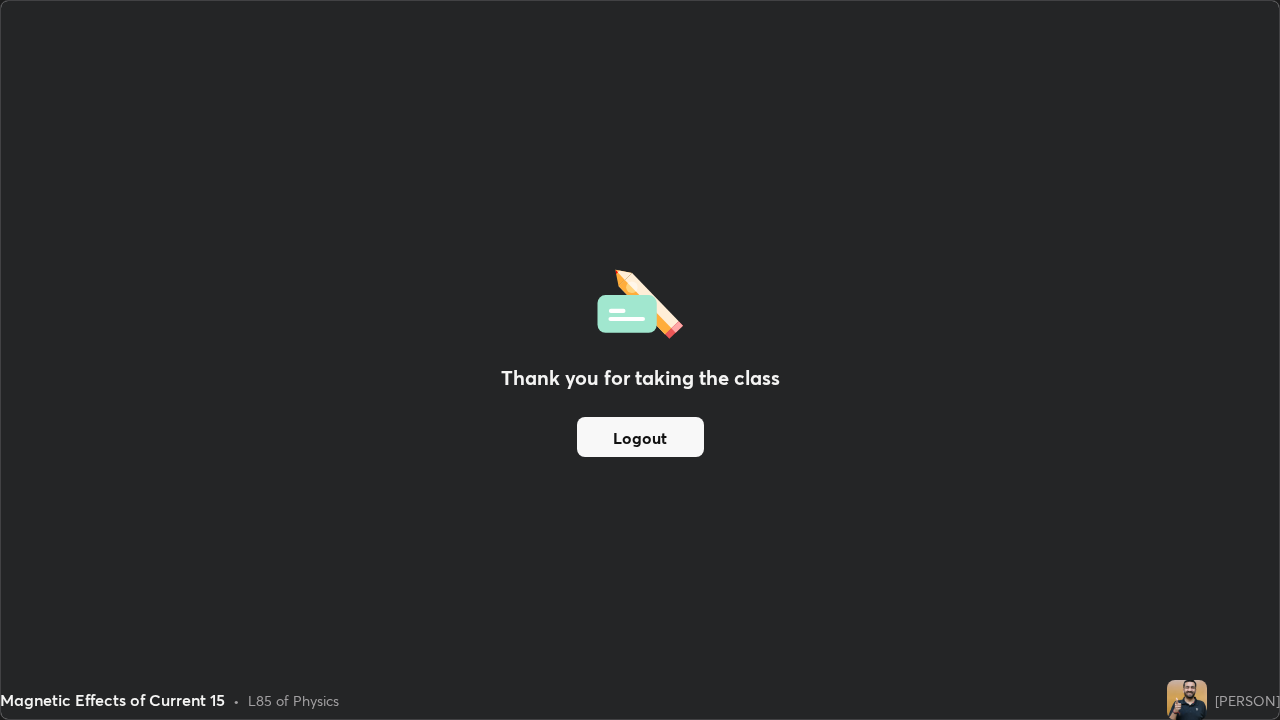 click on "Logout" at bounding box center [640, 437] 